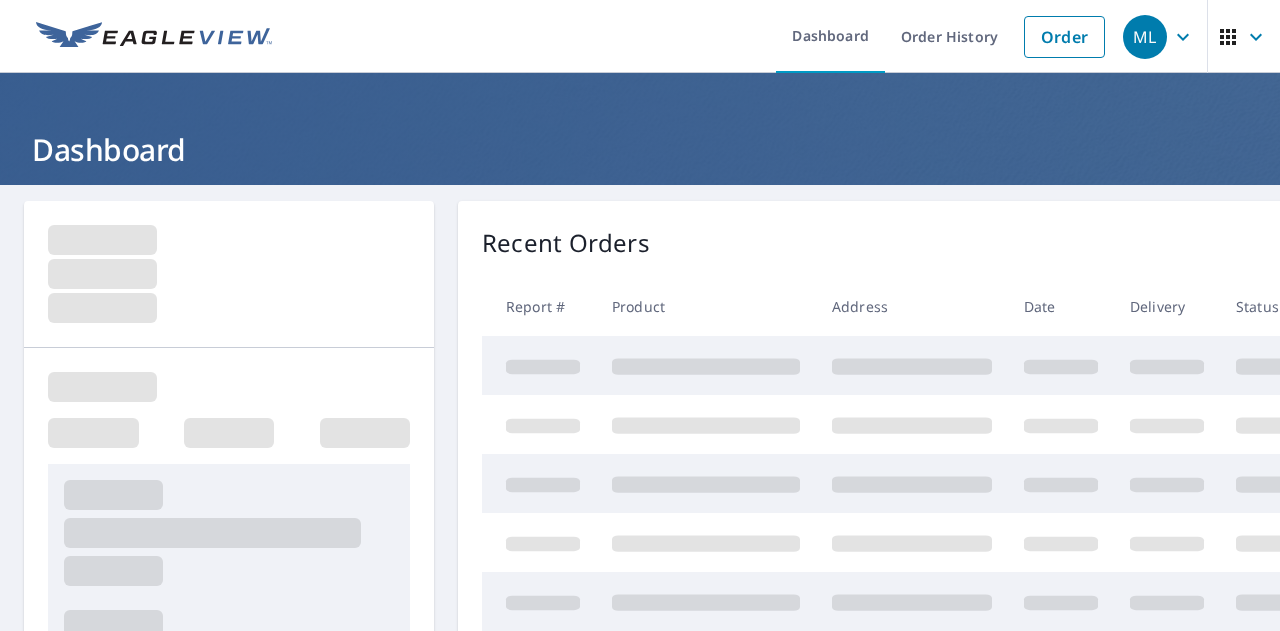 scroll, scrollTop: 0, scrollLeft: 0, axis: both 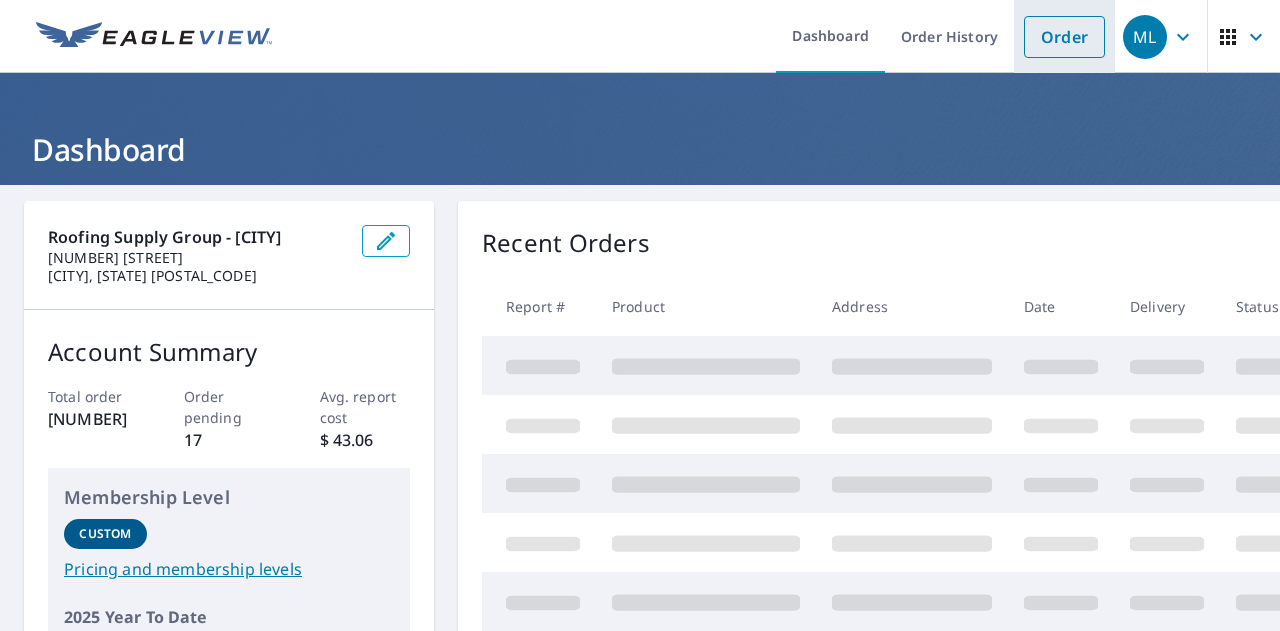 click on "Order" at bounding box center (1064, 37) 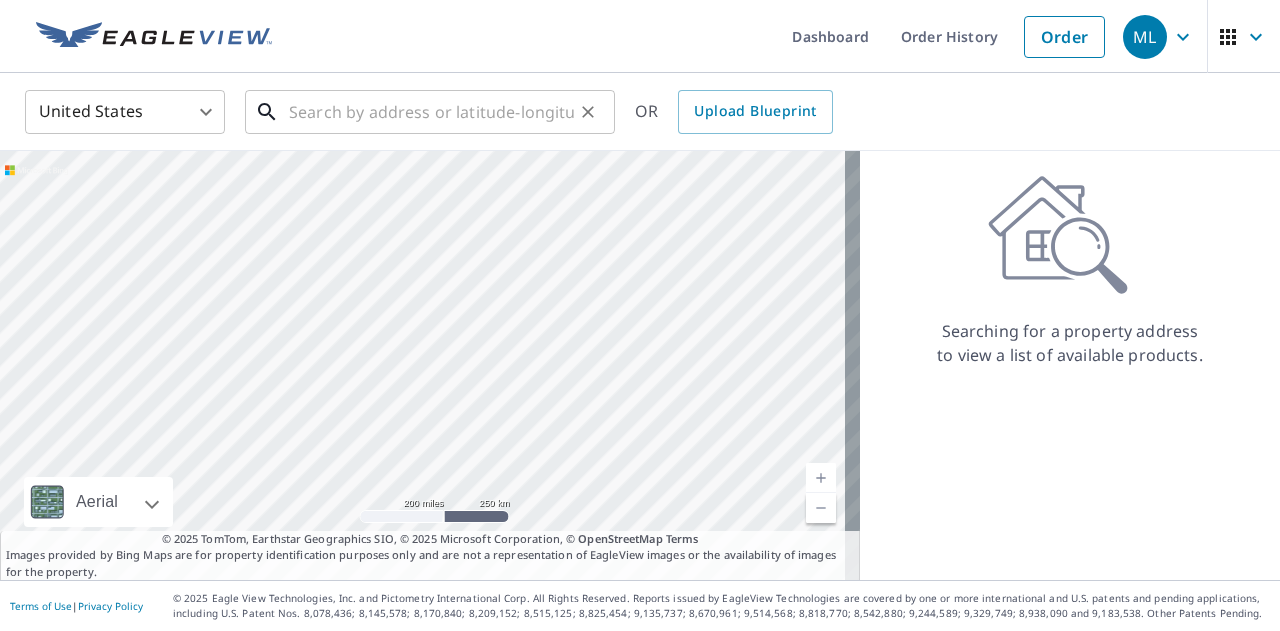 paste on "[NUMBER] [STREET]" 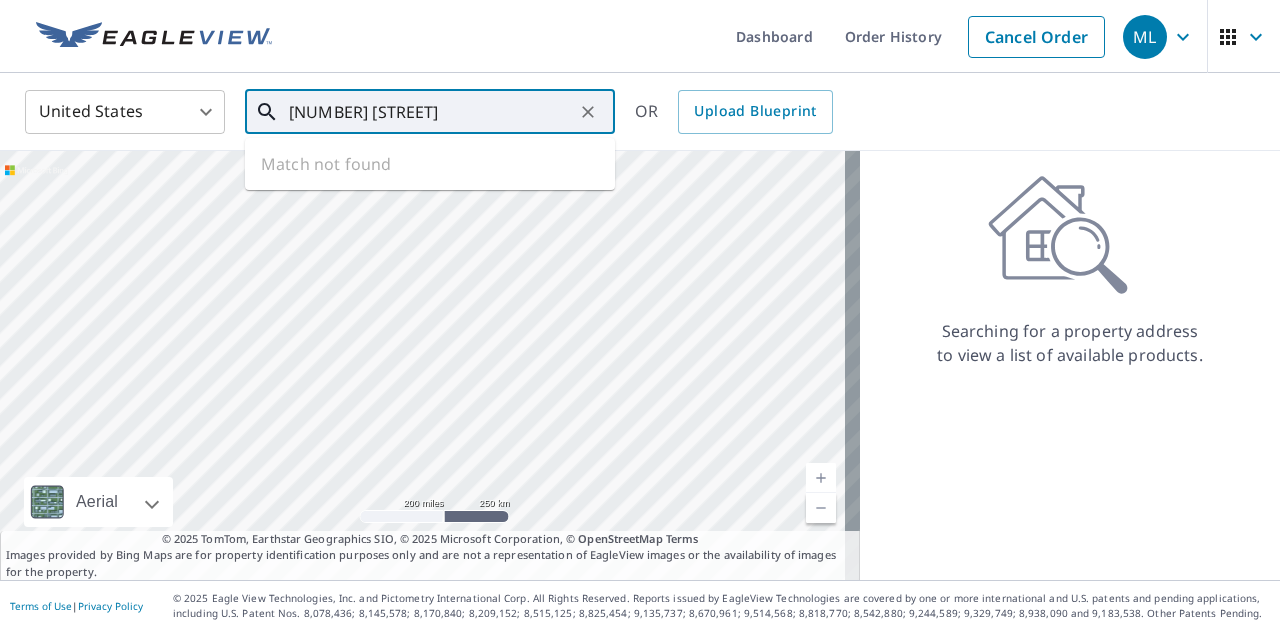 click on "[NUMBER] [STREET]" at bounding box center [431, 112] 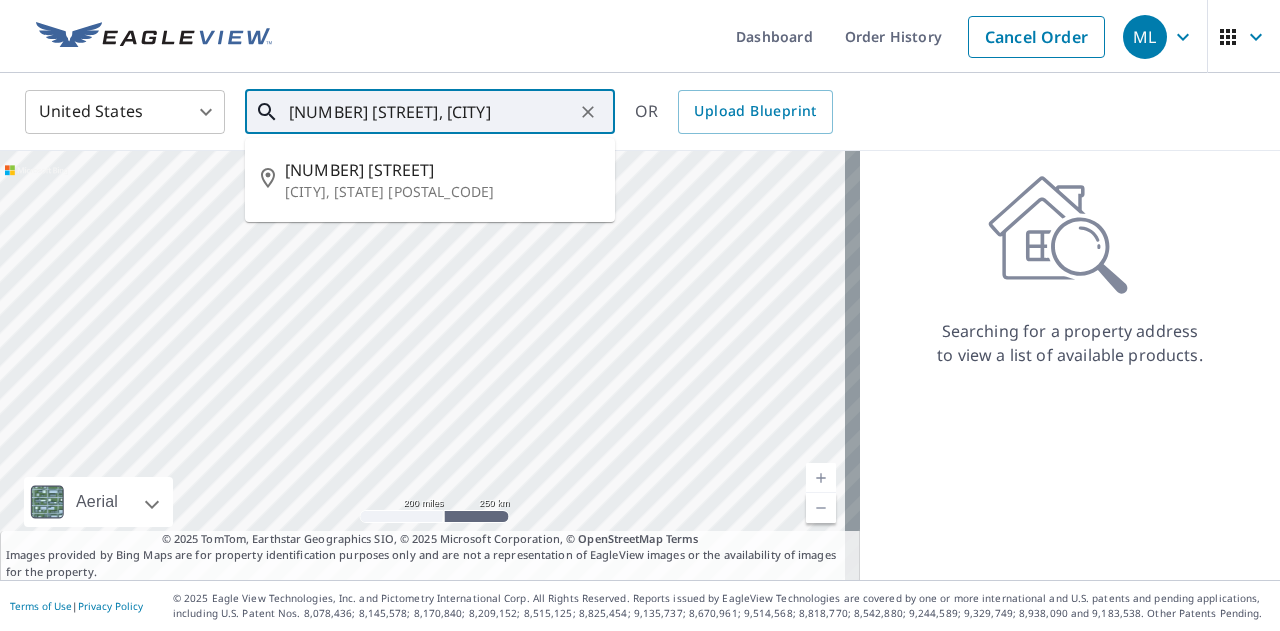 click on "[NUMBER] [STREET]" at bounding box center [442, 170] 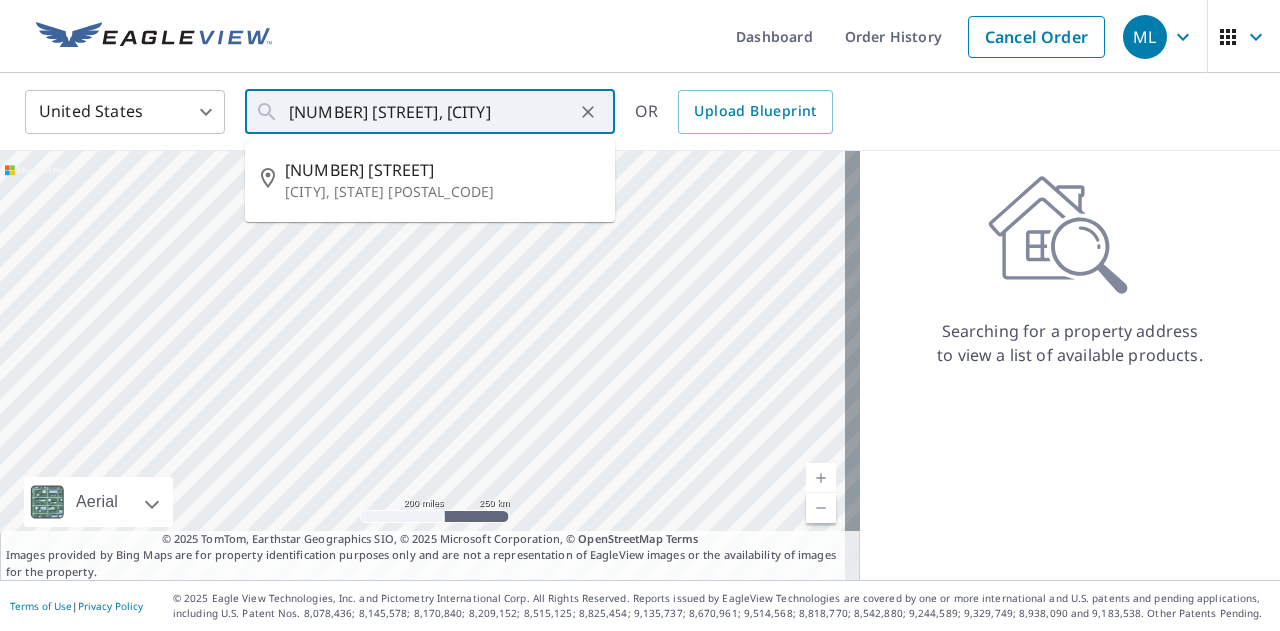 type on "[NUMBER] [STREET] [CITY], [STATE] [POSTAL_CODE]" 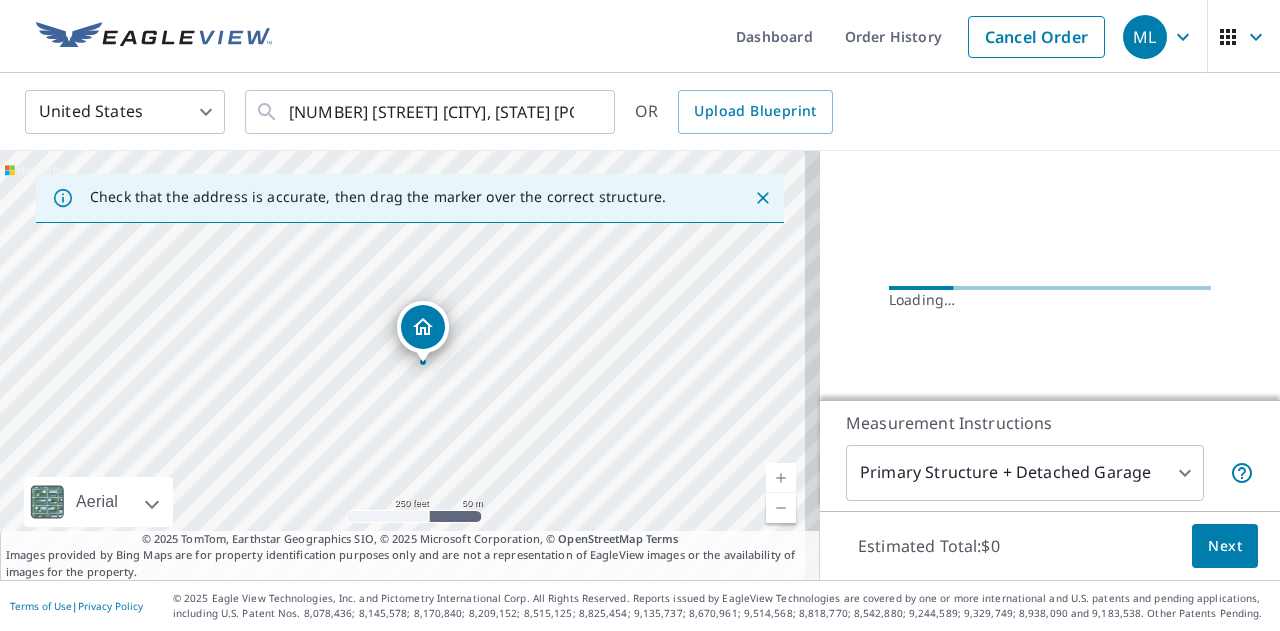 scroll, scrollTop: 235, scrollLeft: 0, axis: vertical 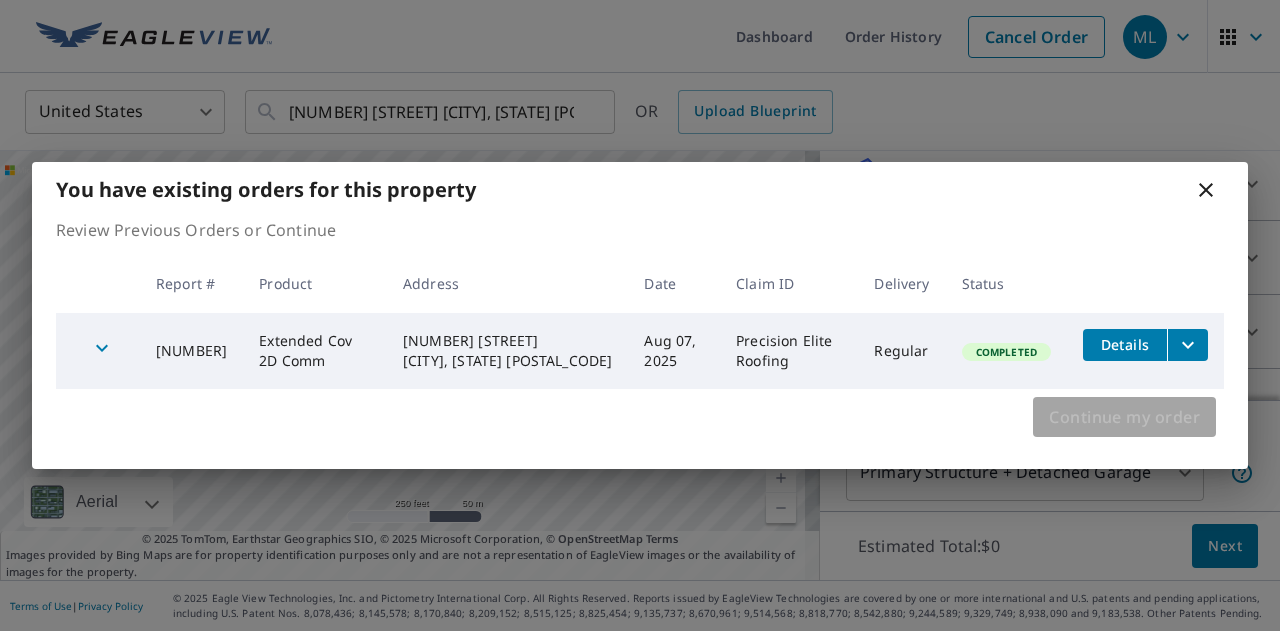 click on "Continue my order" at bounding box center [1124, 417] 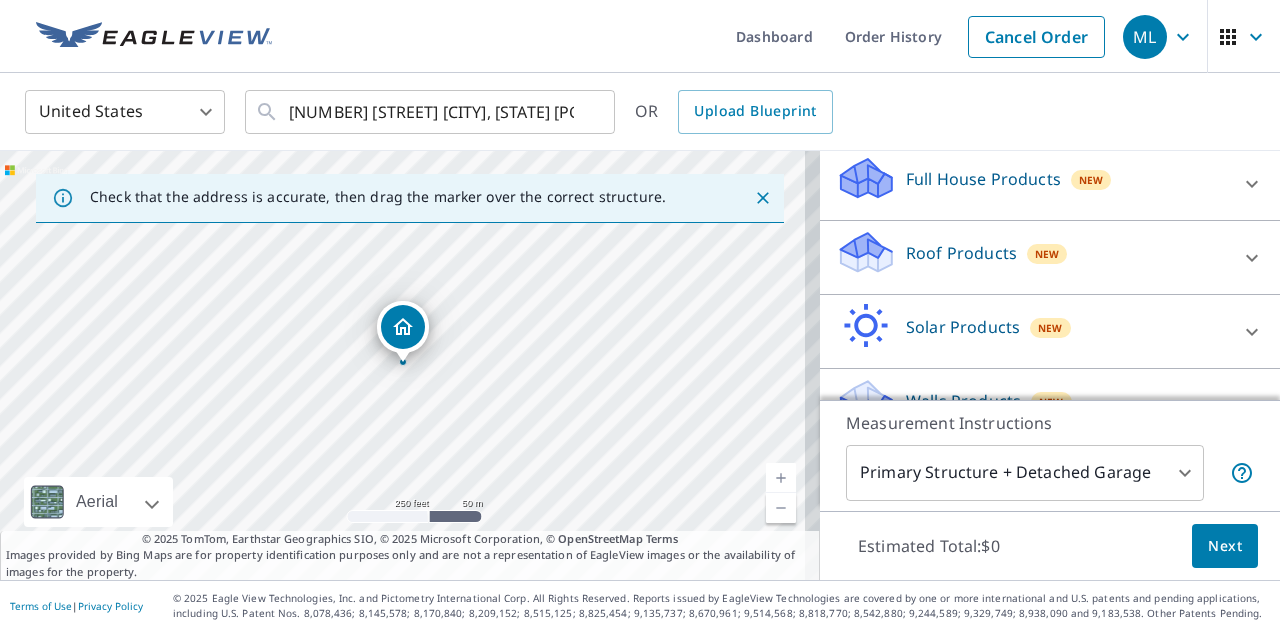 click on "Roof Products" at bounding box center (961, 253) 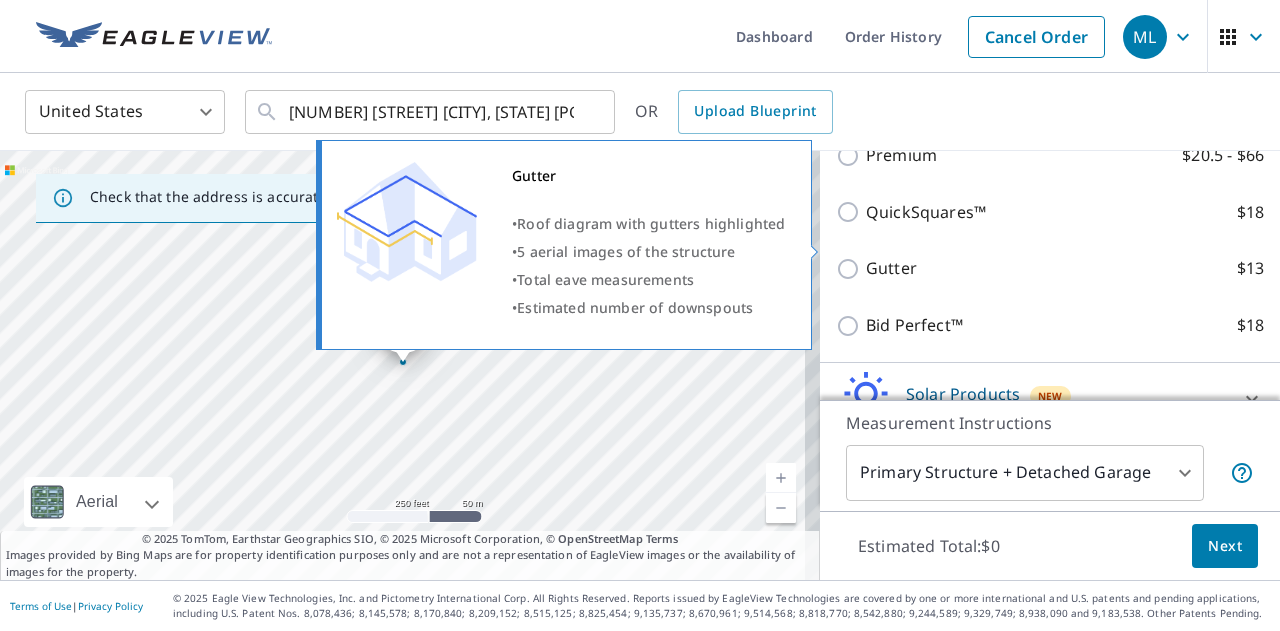 click on "Gutter" at bounding box center (891, 268) 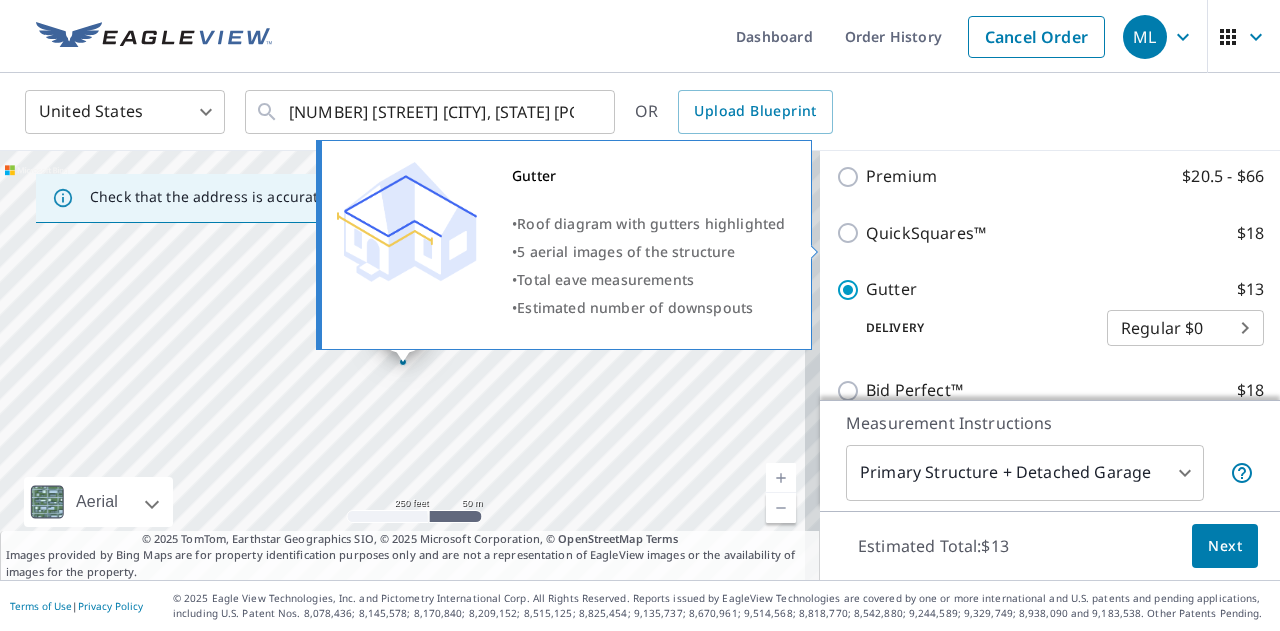 scroll, scrollTop: 415, scrollLeft: 0, axis: vertical 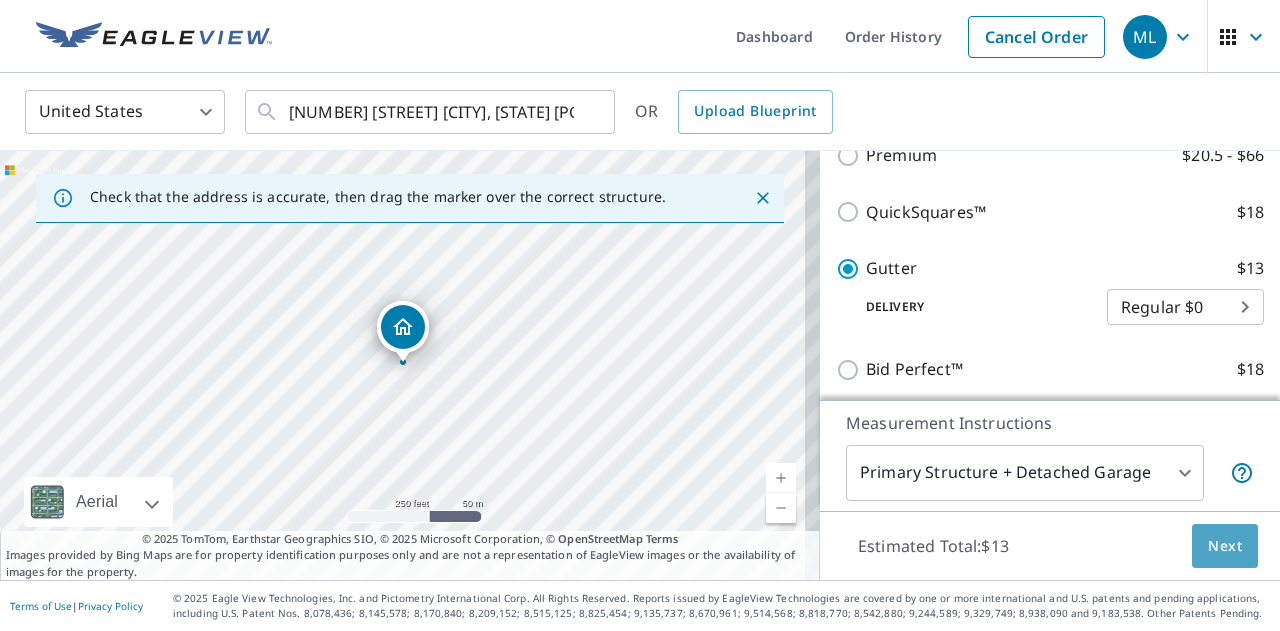 click on "Next" at bounding box center [1225, 546] 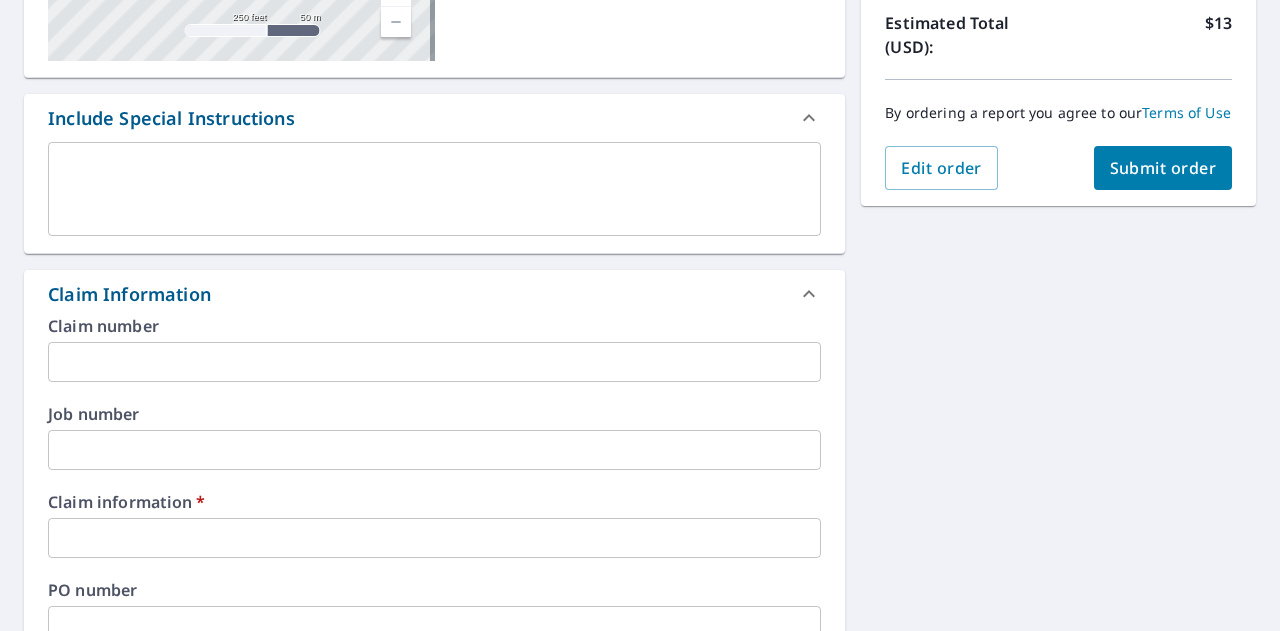 scroll, scrollTop: 464, scrollLeft: 0, axis: vertical 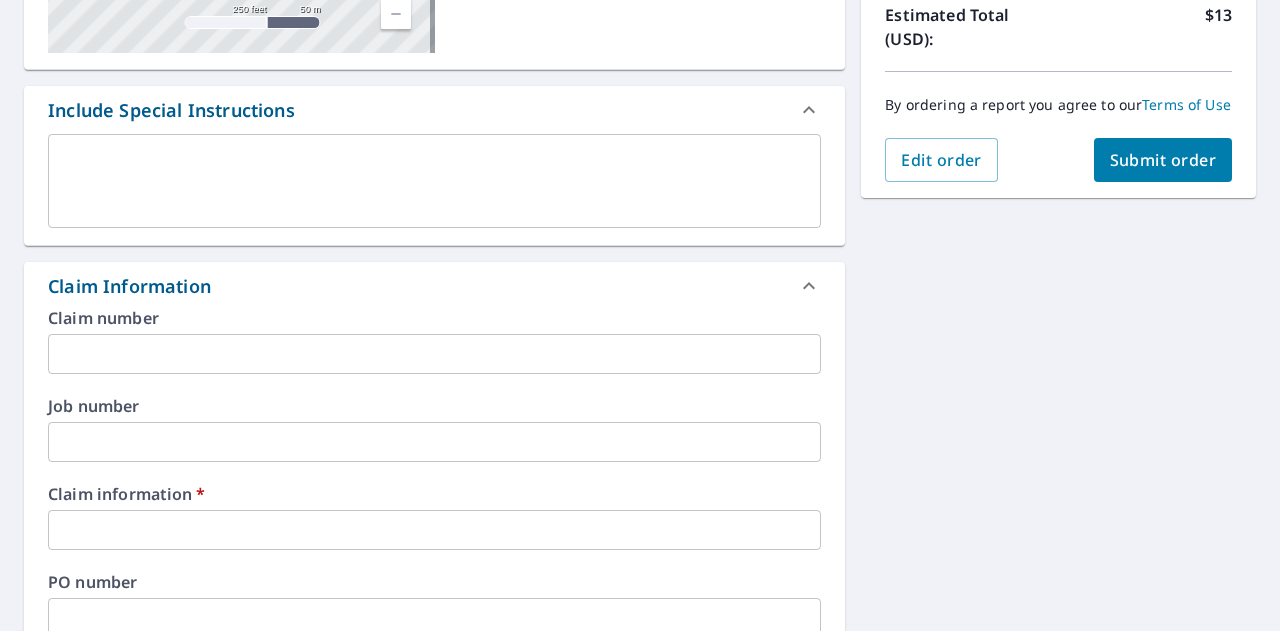 paste on "[NUMBER] [STREET]" 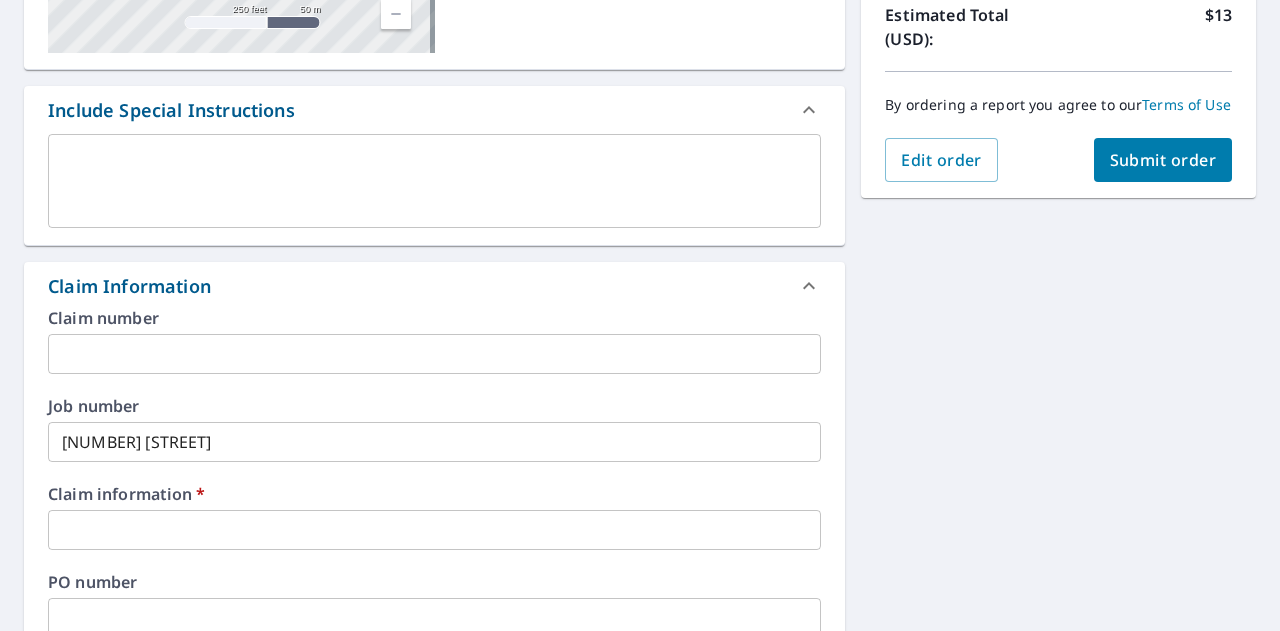 click on "[NUMBER] [STREET]" at bounding box center [434, 442] 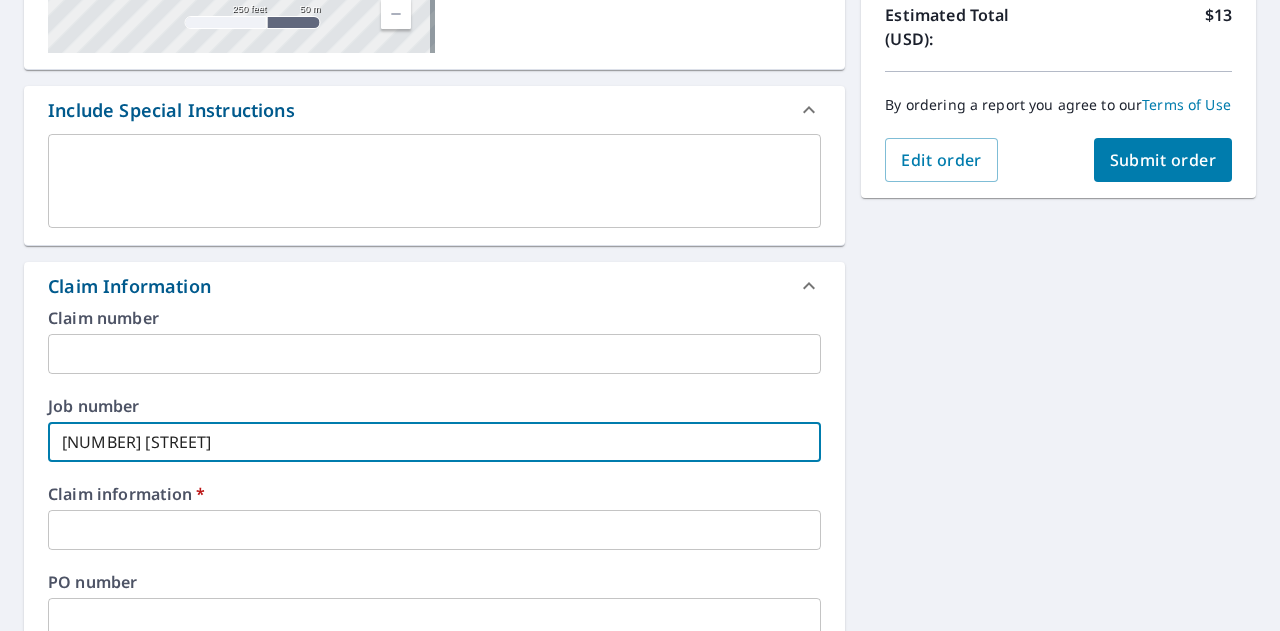 type on "[NUMBER] [STREET]" 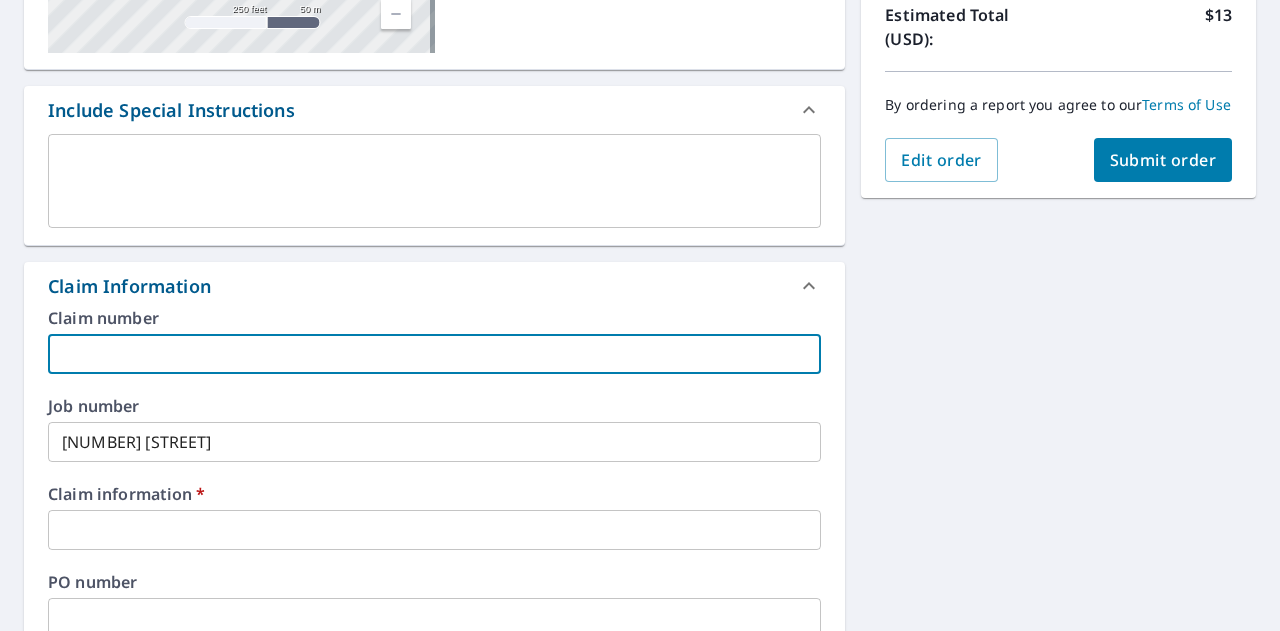 click at bounding box center (434, 354) 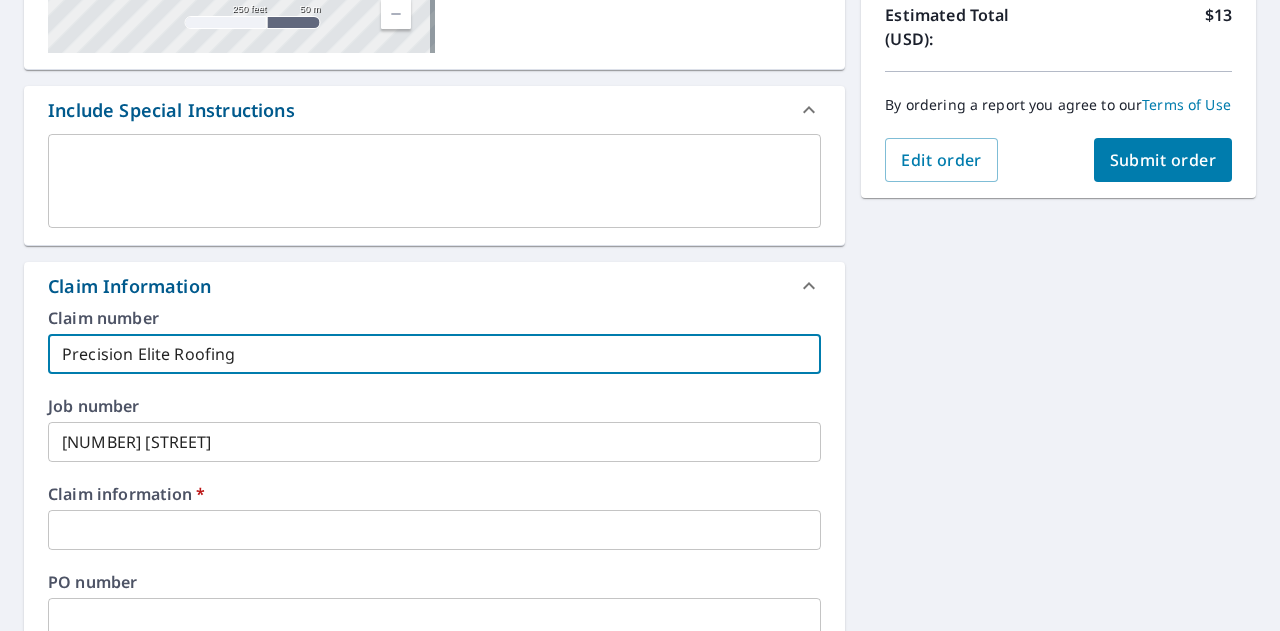 checkbox on "true" 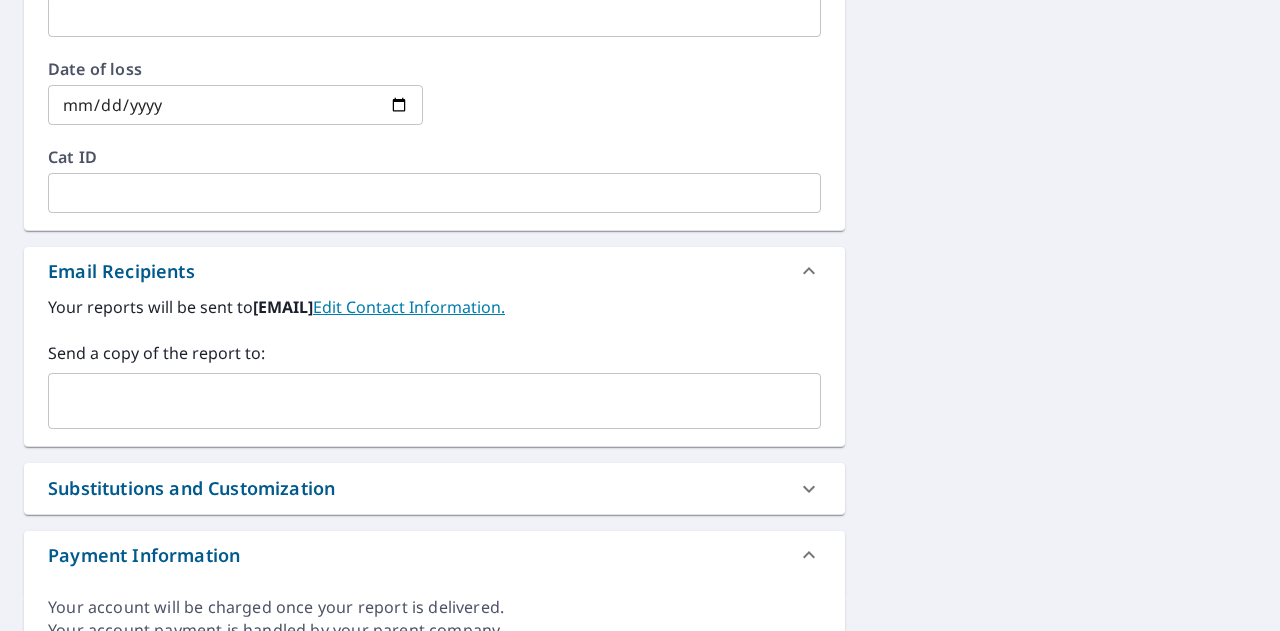 scroll, scrollTop: 1074, scrollLeft: 0, axis: vertical 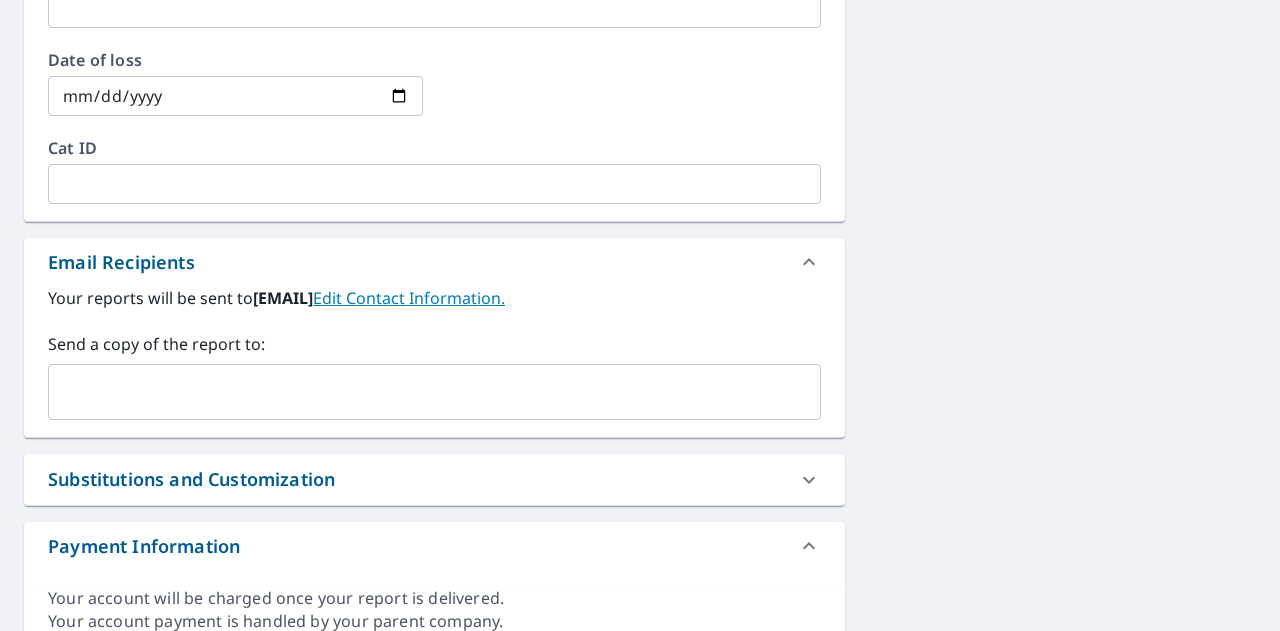 paste on "[EMAIL]" 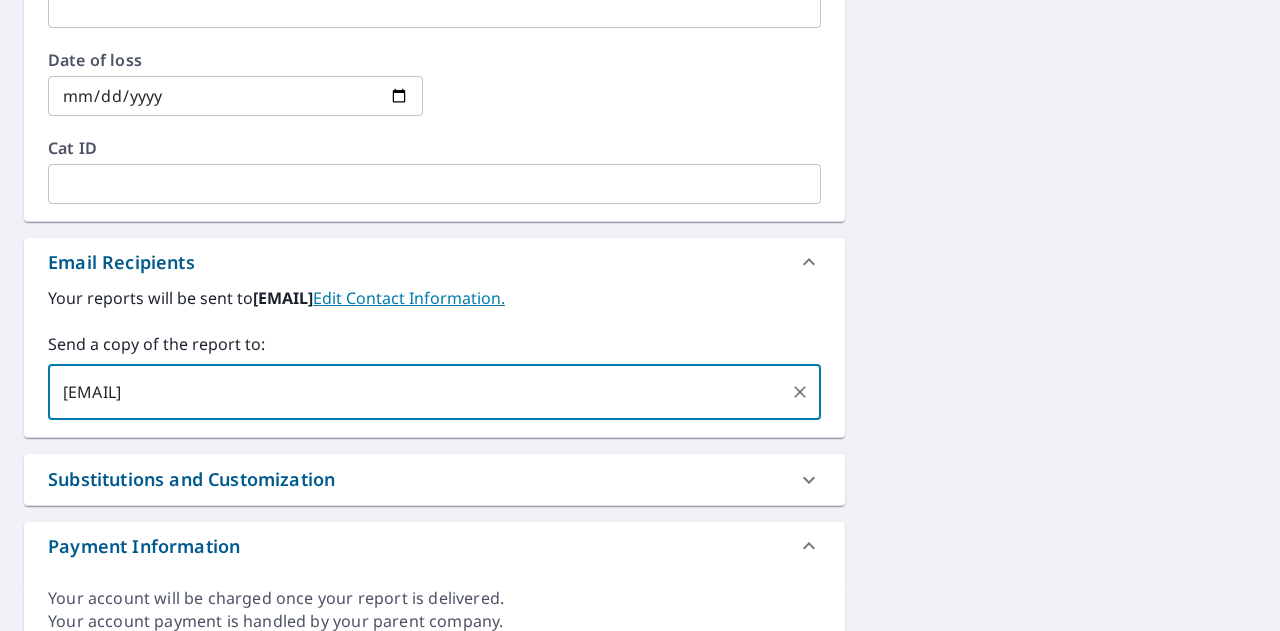 click on "[EMAIL]" at bounding box center (419, 392) 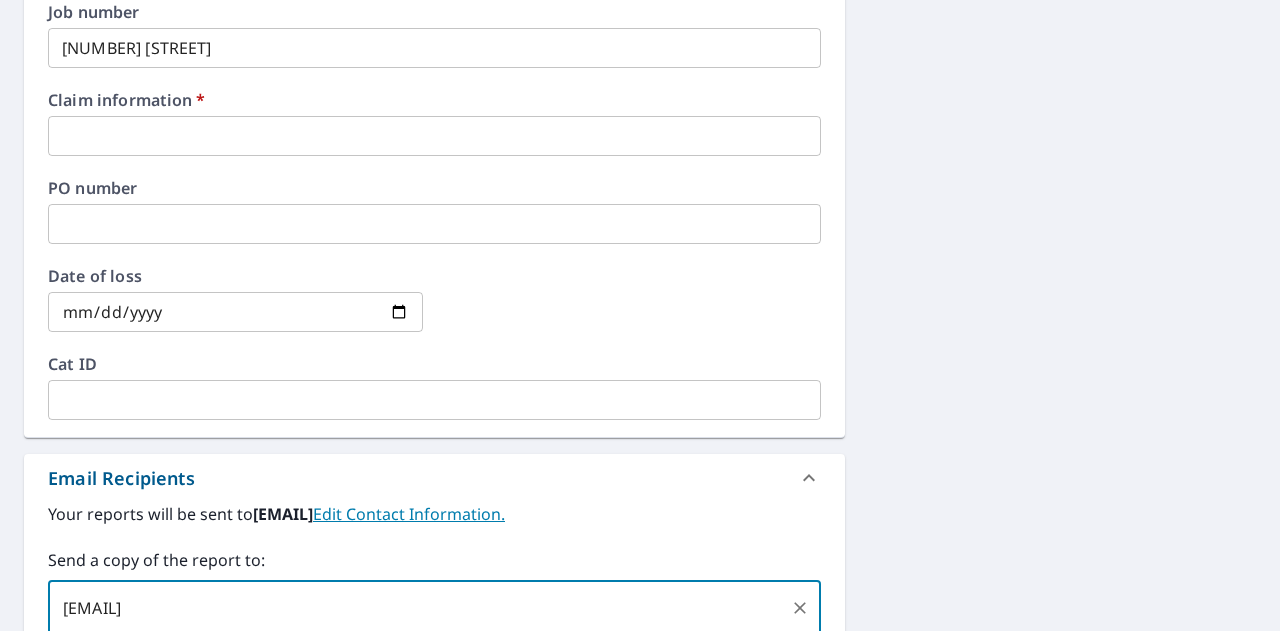 type 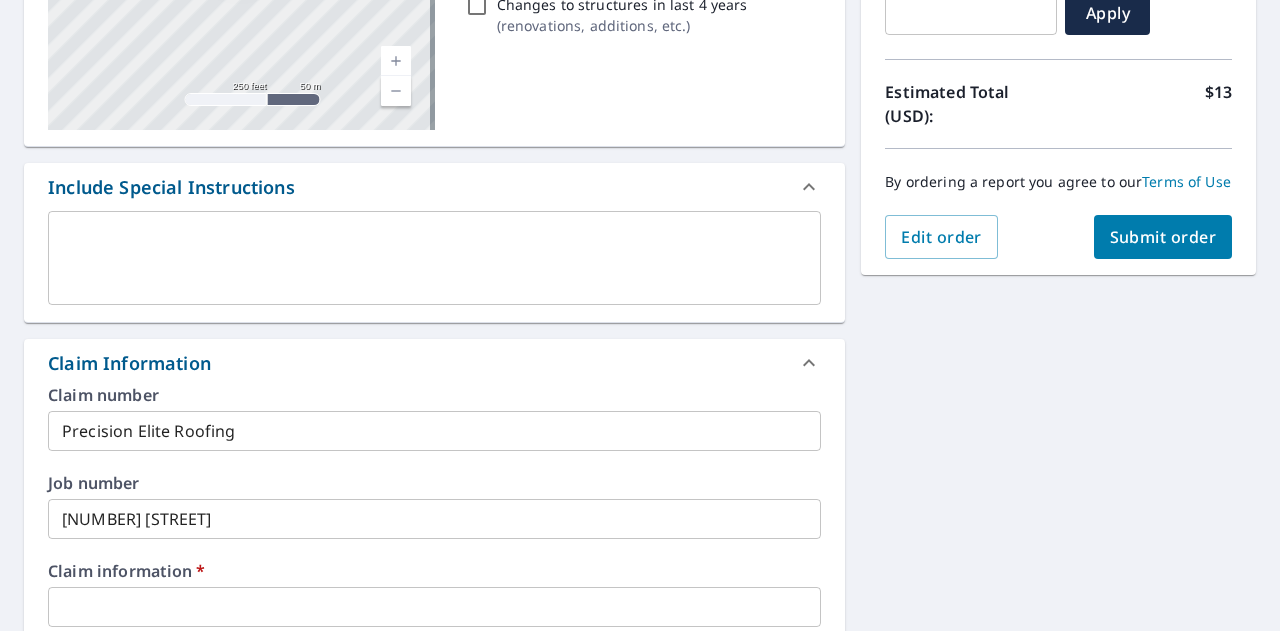 scroll, scrollTop: 377, scrollLeft: 0, axis: vertical 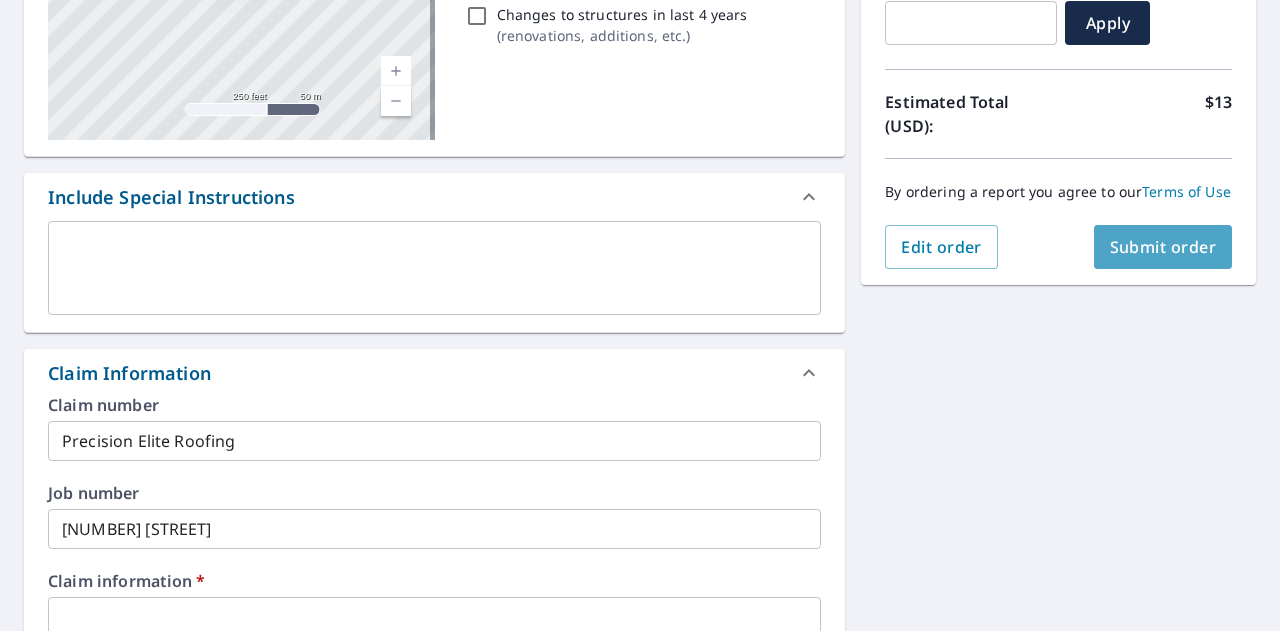 click on "Submit order" at bounding box center [1163, 247] 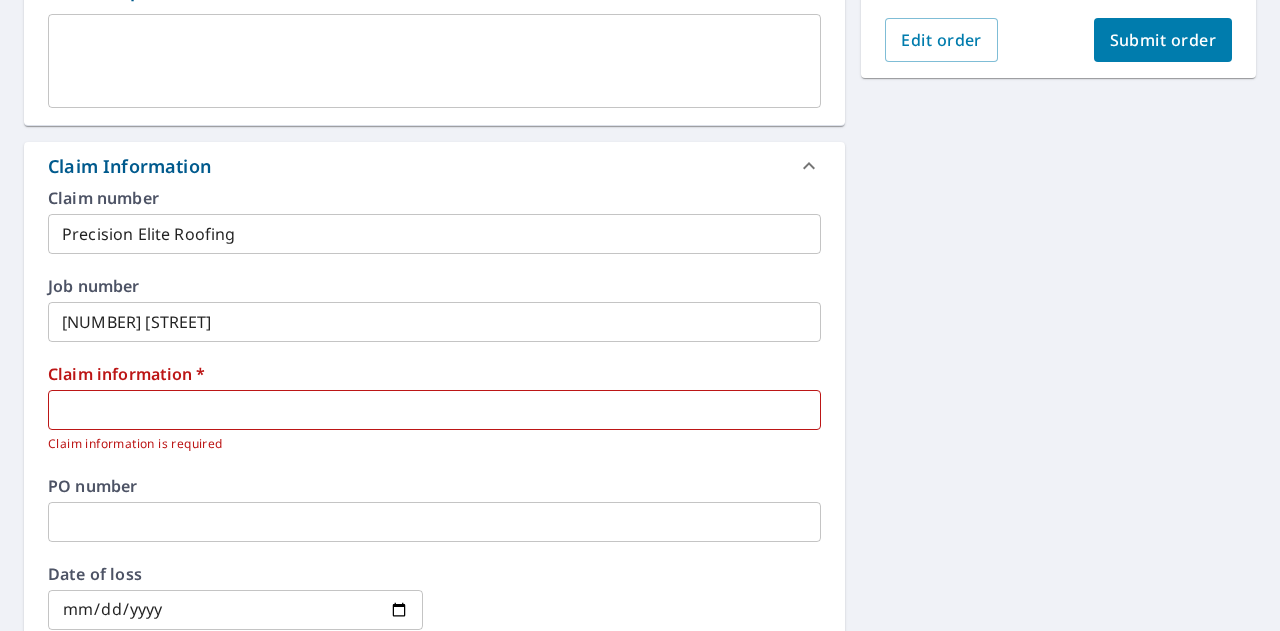 scroll, scrollTop: 589, scrollLeft: 0, axis: vertical 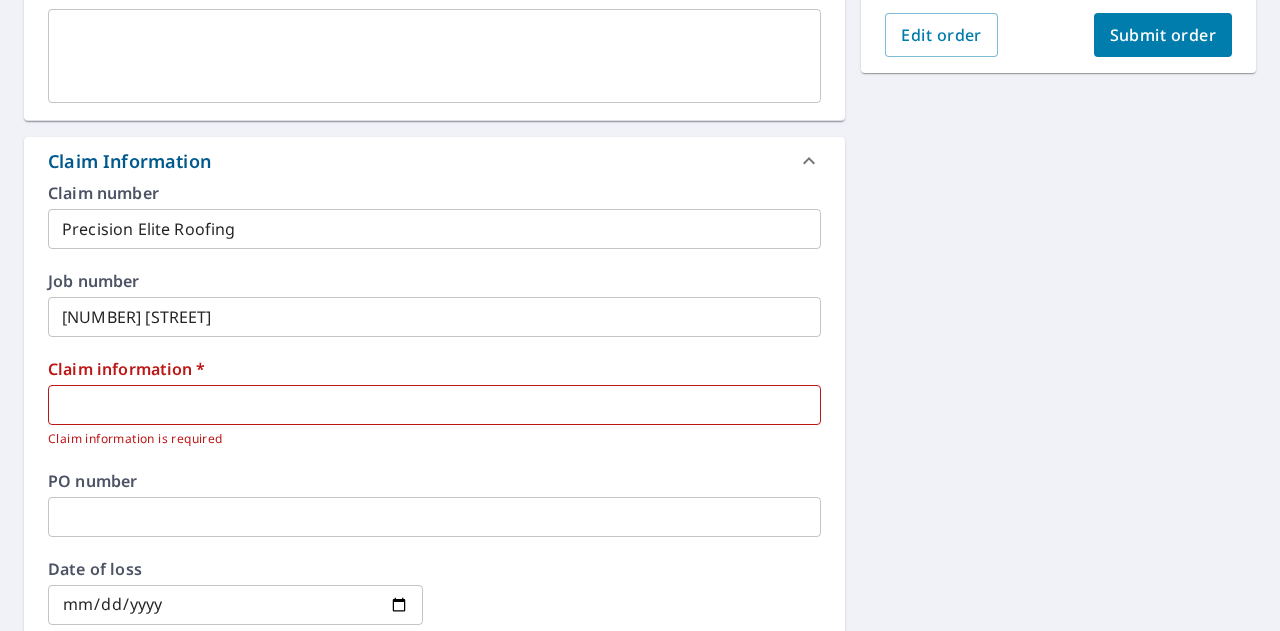 click at bounding box center (434, 405) 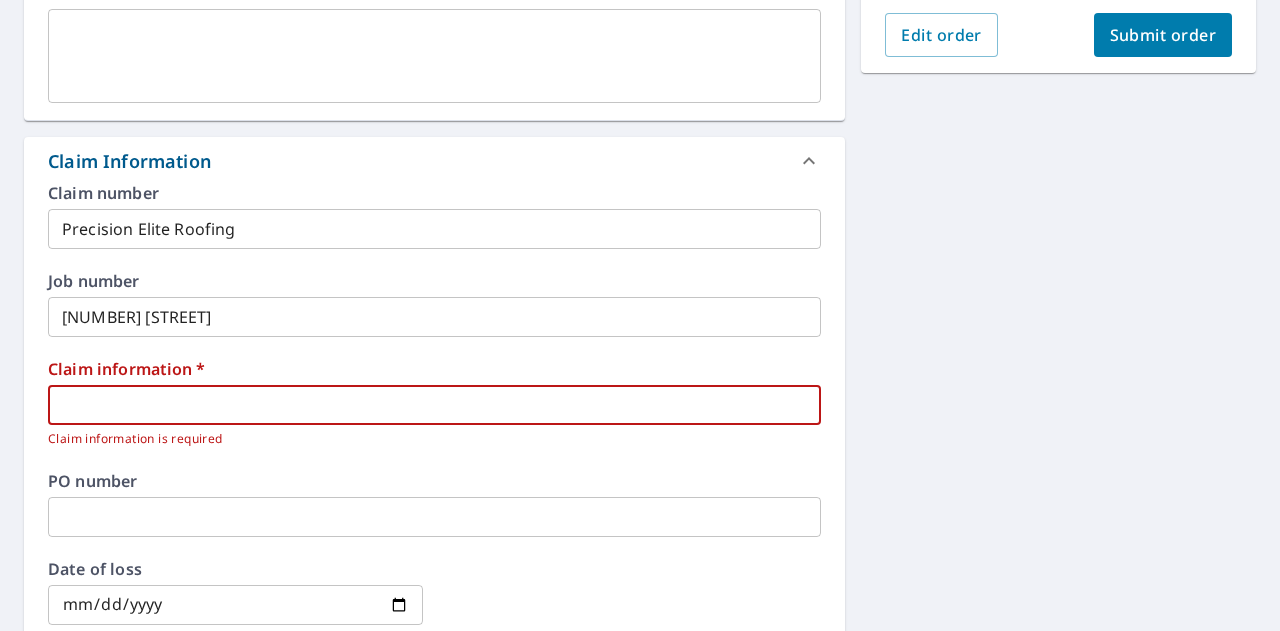 paste on "[EMAIL]" 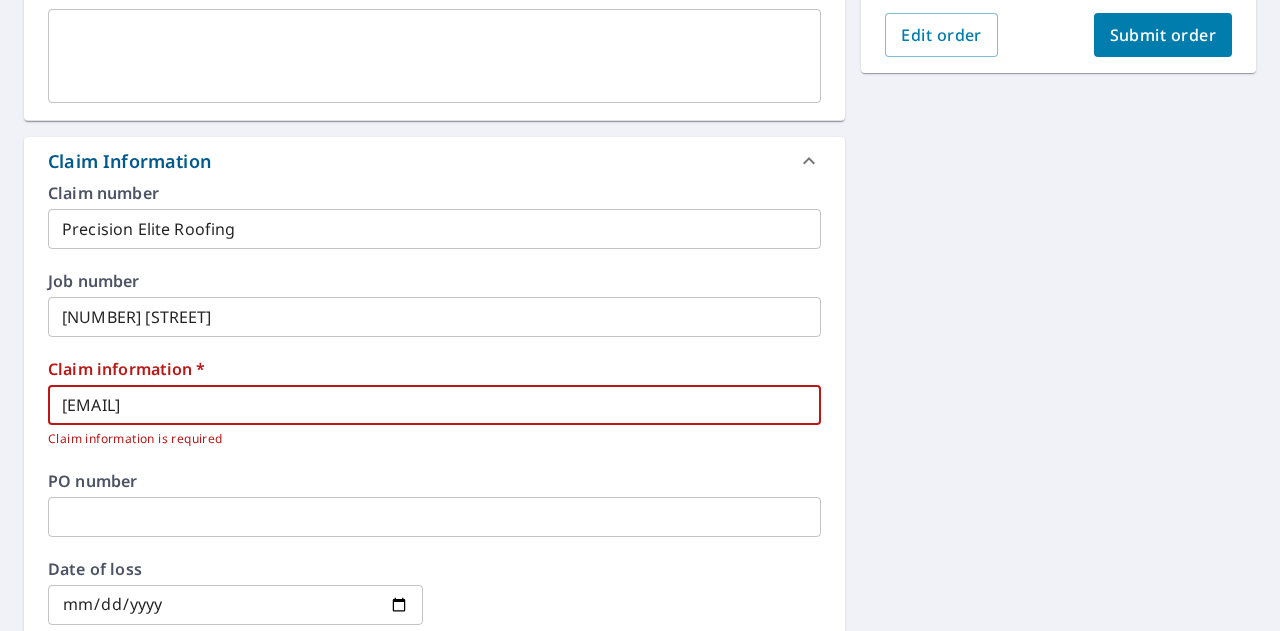 type on "[EMAIL]" 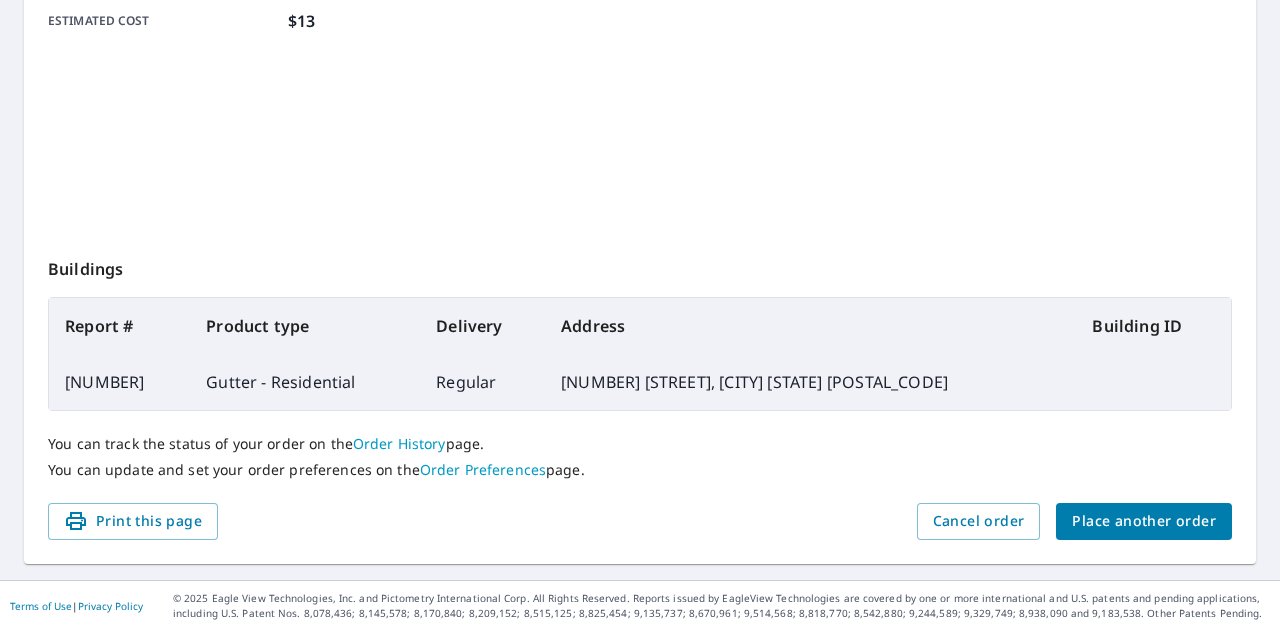 scroll, scrollTop: 544, scrollLeft: 0, axis: vertical 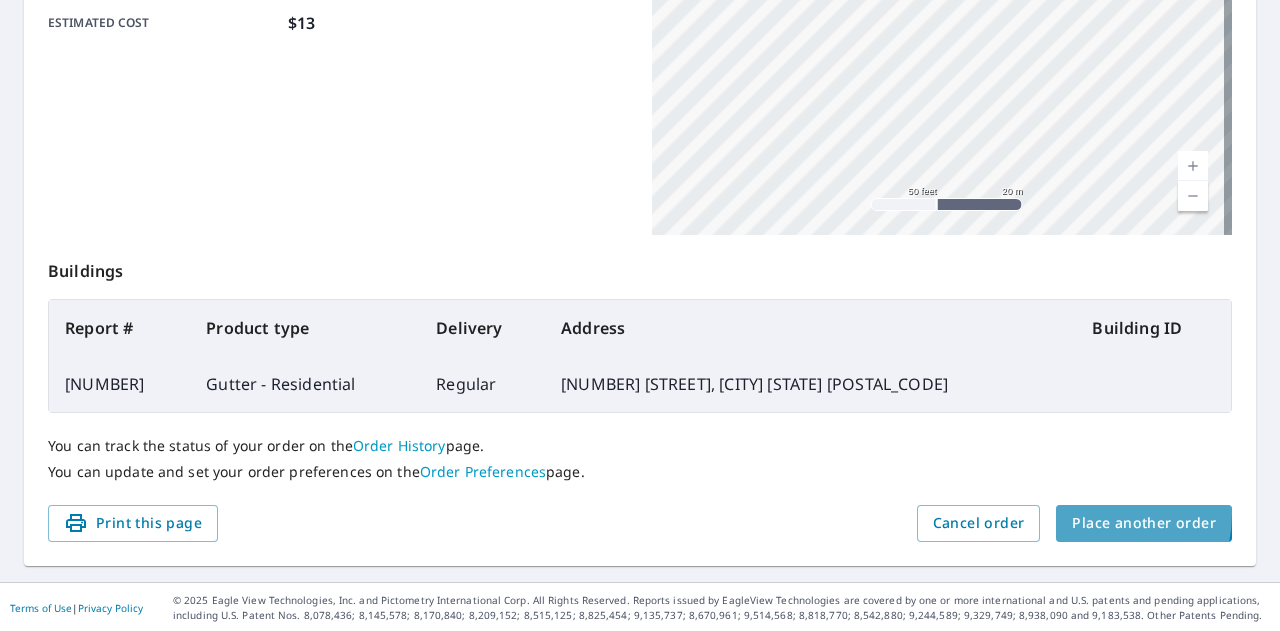 click on "Place another order" at bounding box center (1144, 523) 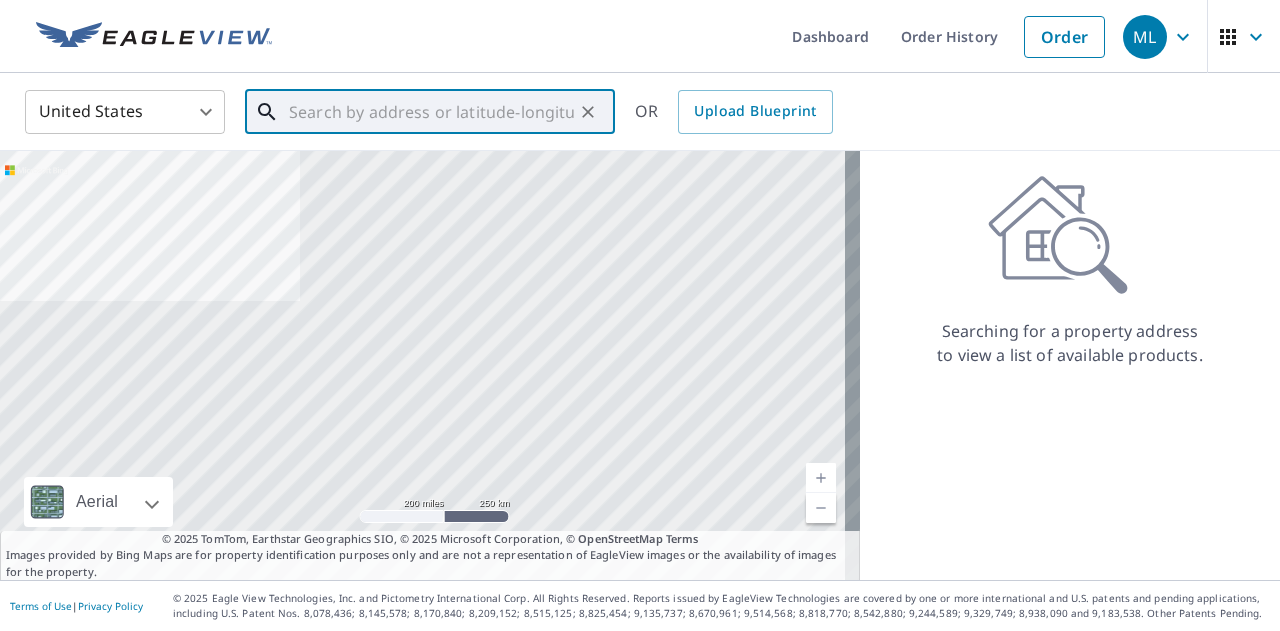 click at bounding box center (431, 112) 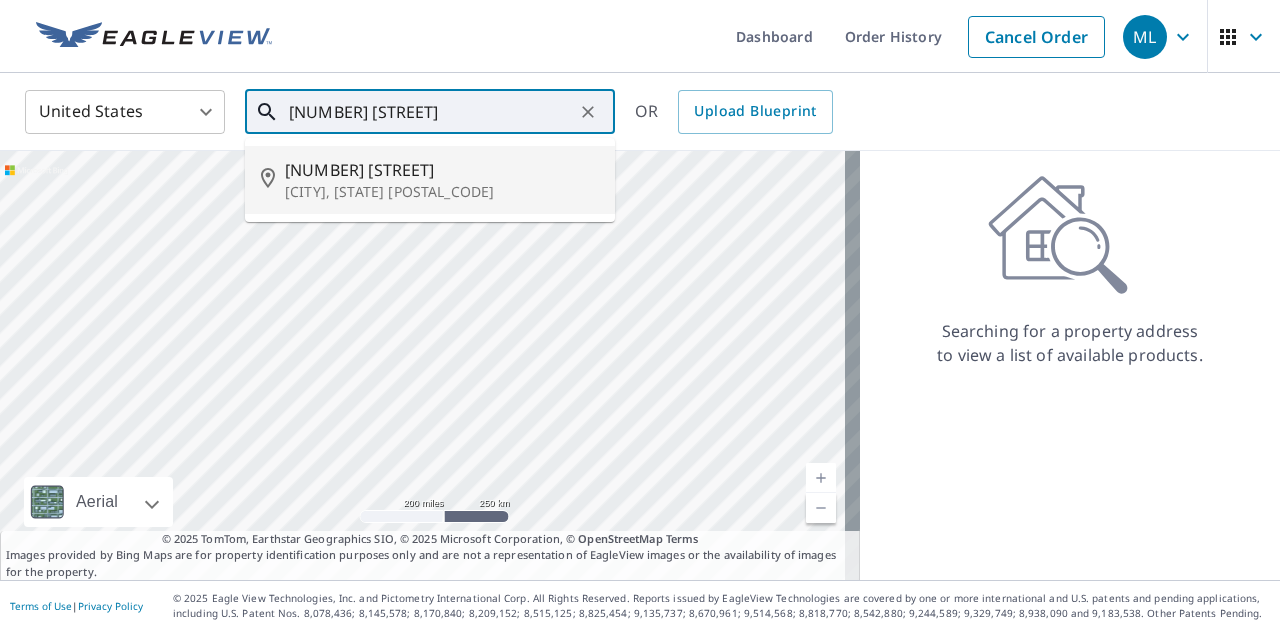 click on "[NUMBER] [STREET]" at bounding box center [442, 170] 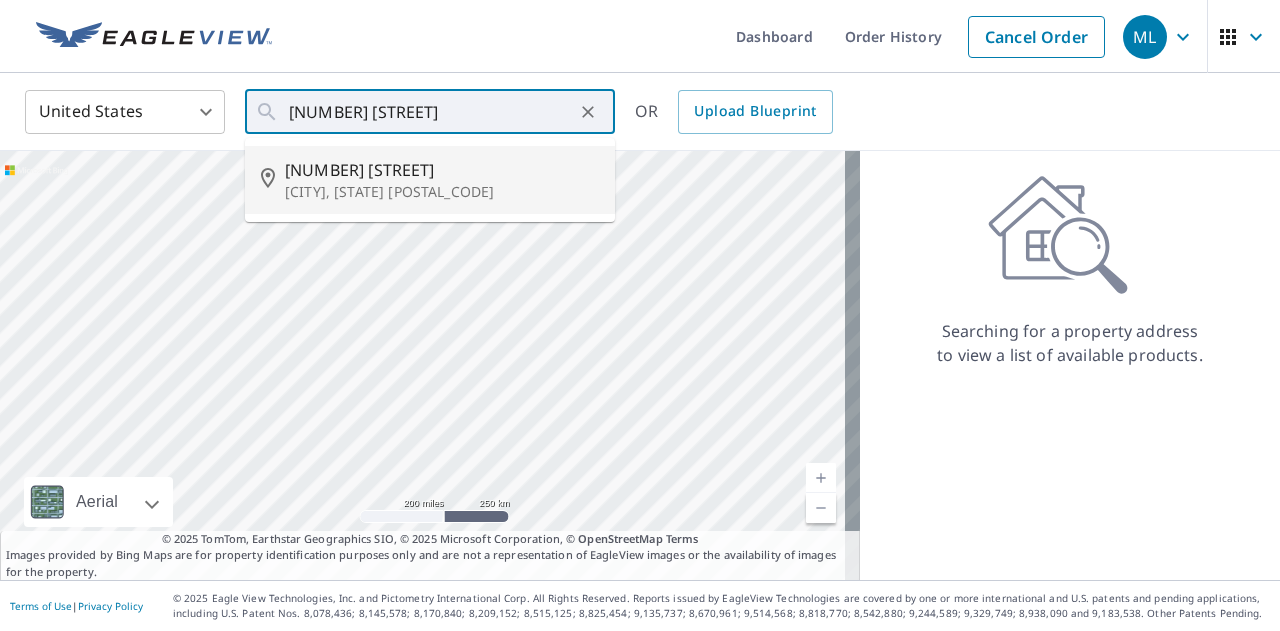 type on "[NUMBER] [STREET] [CITY], [STATE] [POSTAL_CODE]" 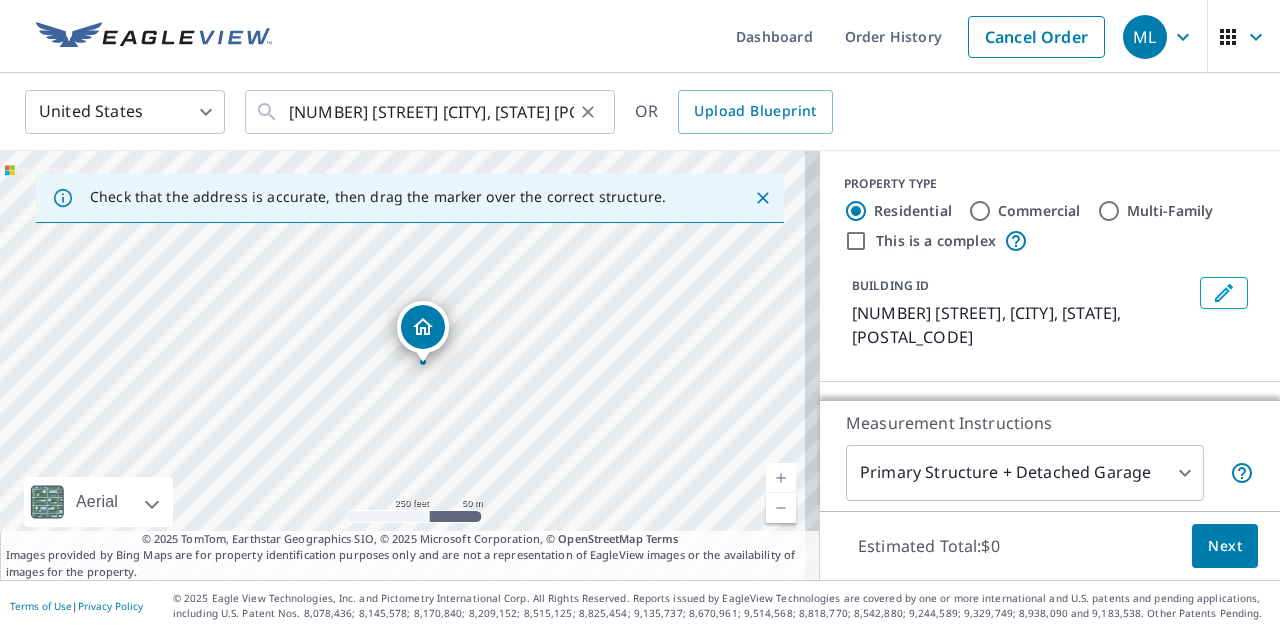 drag, startPoint x: 288, startPoint y: 113, endPoint x: 400, endPoint y: 108, distance: 112.11155 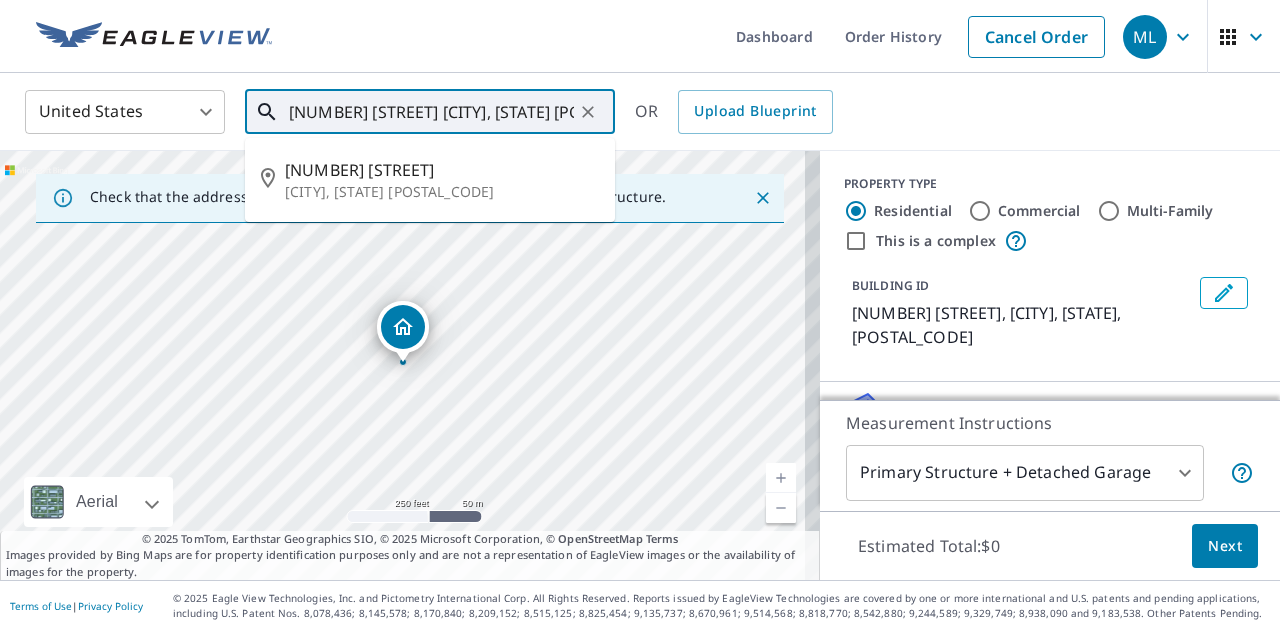 drag, startPoint x: 290, startPoint y: 112, endPoint x: 462, endPoint y: 114, distance: 172.01163 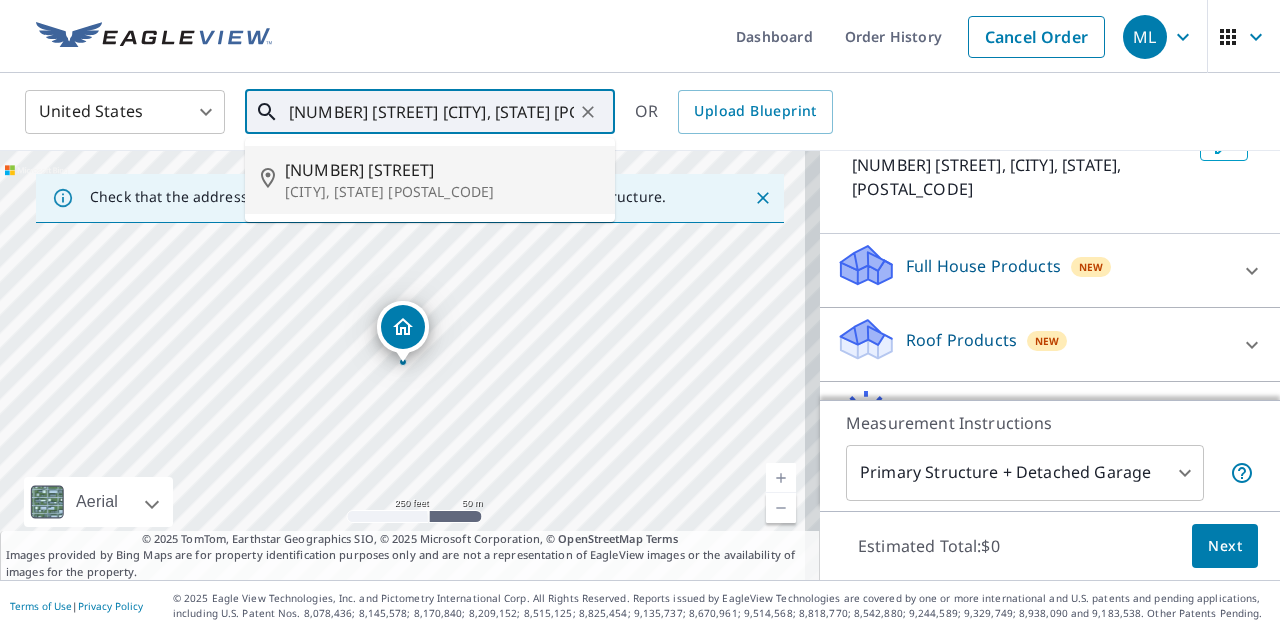 scroll, scrollTop: 153, scrollLeft: 0, axis: vertical 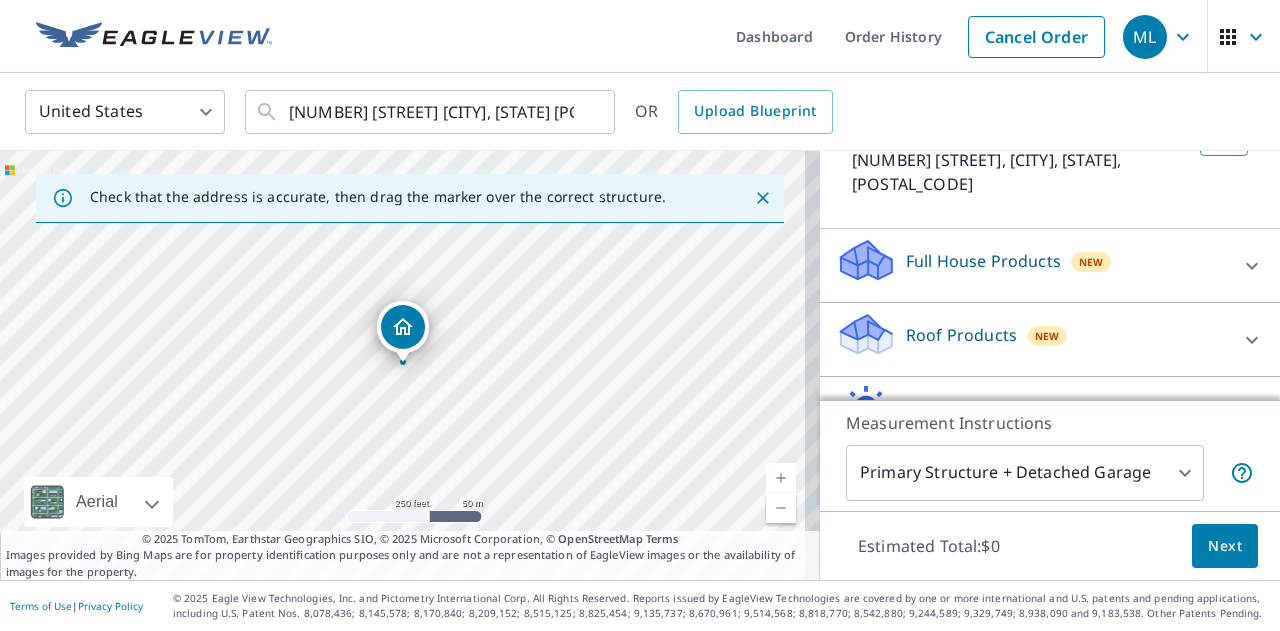 click on "Roof Products" at bounding box center (961, 335) 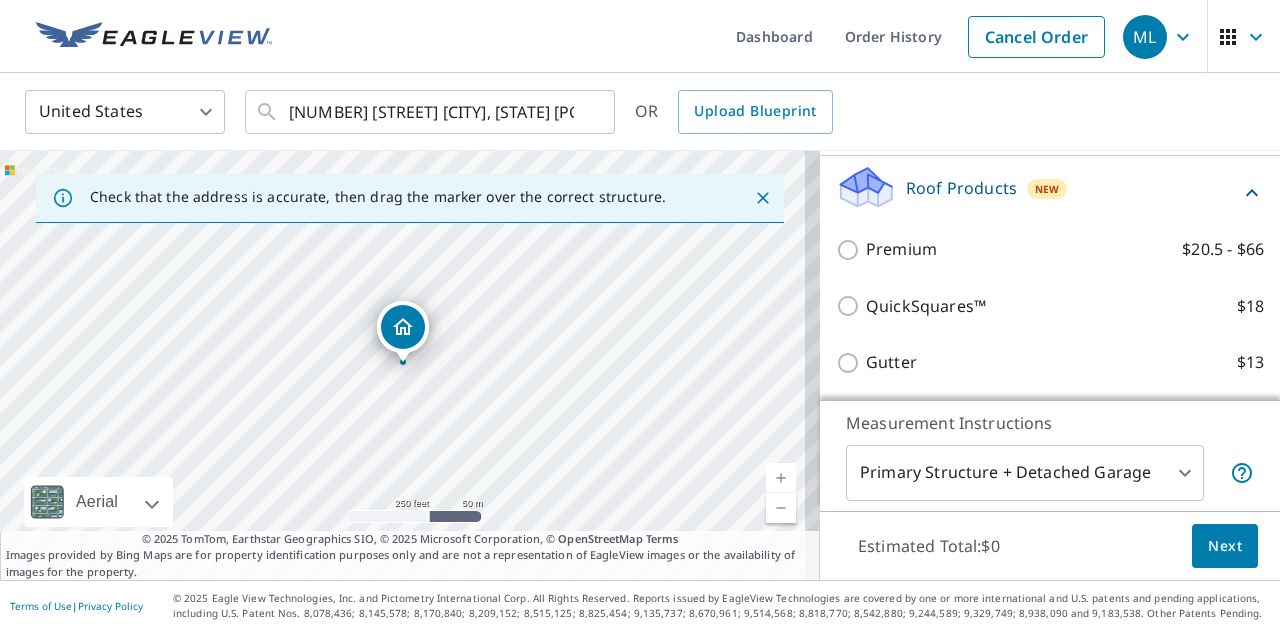 scroll, scrollTop: 308, scrollLeft: 0, axis: vertical 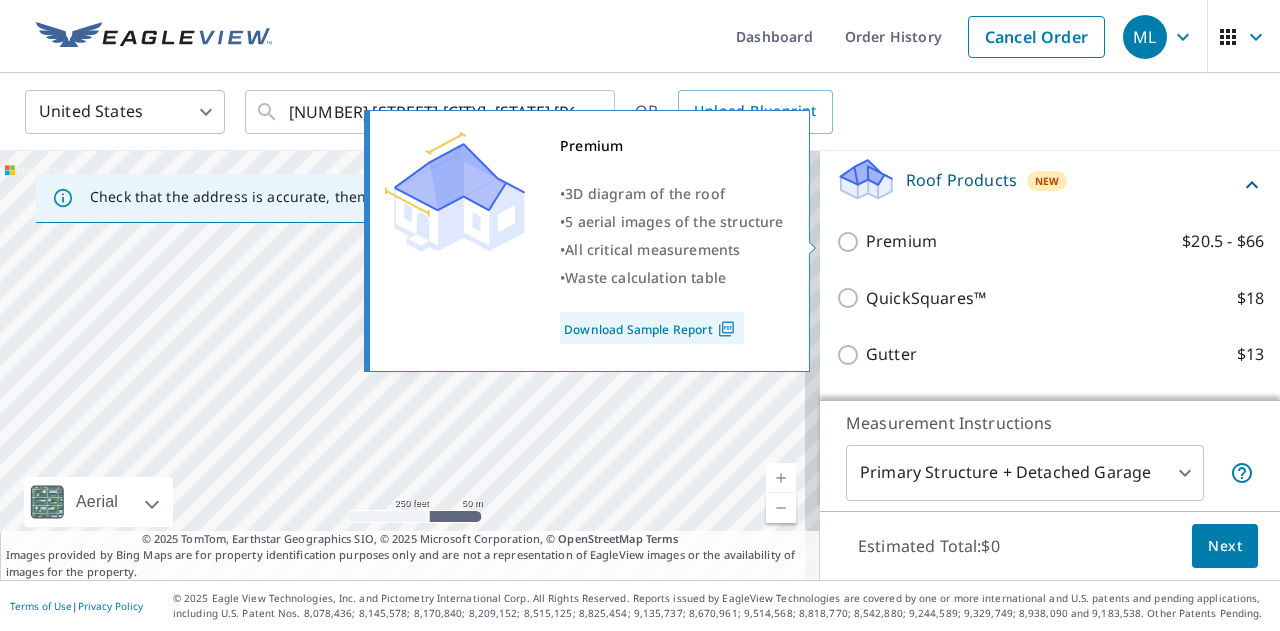 click on "Premium" at bounding box center (901, 241) 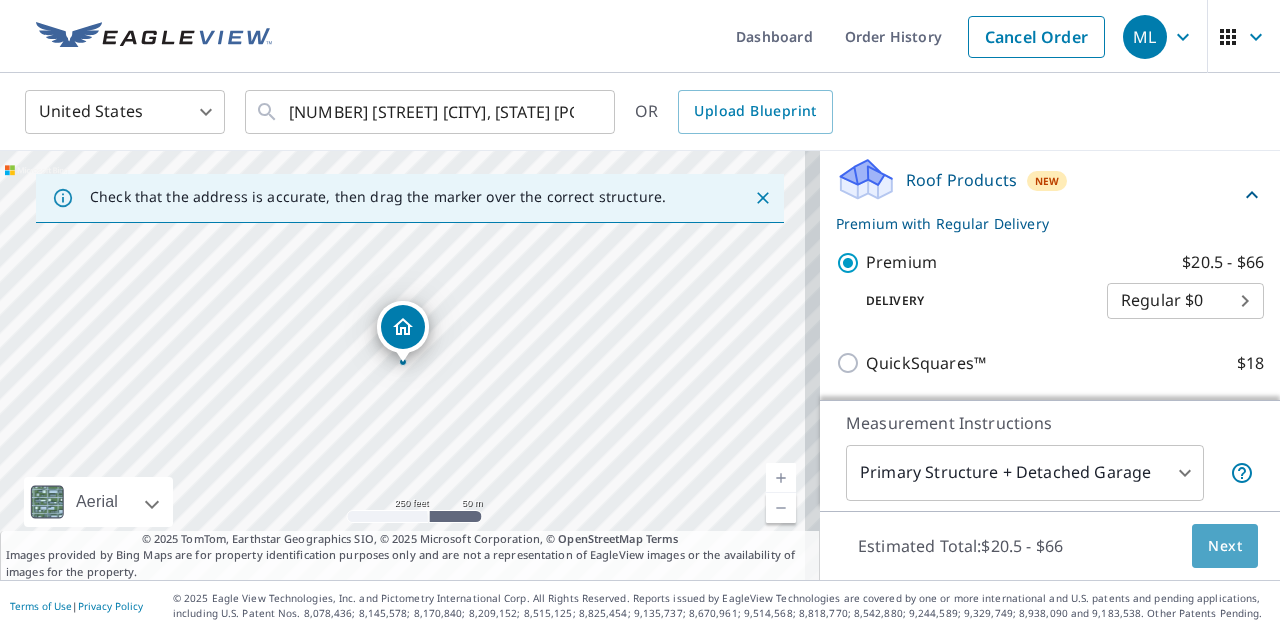 click on "Next" at bounding box center (1225, 546) 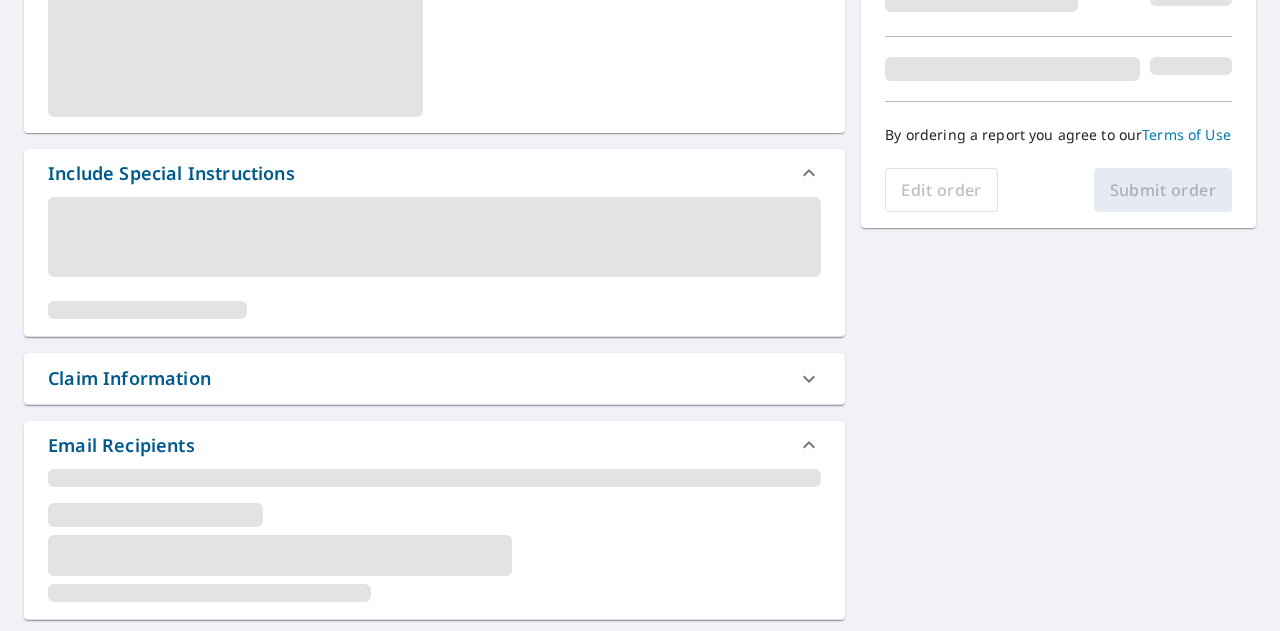 scroll, scrollTop: 510, scrollLeft: 0, axis: vertical 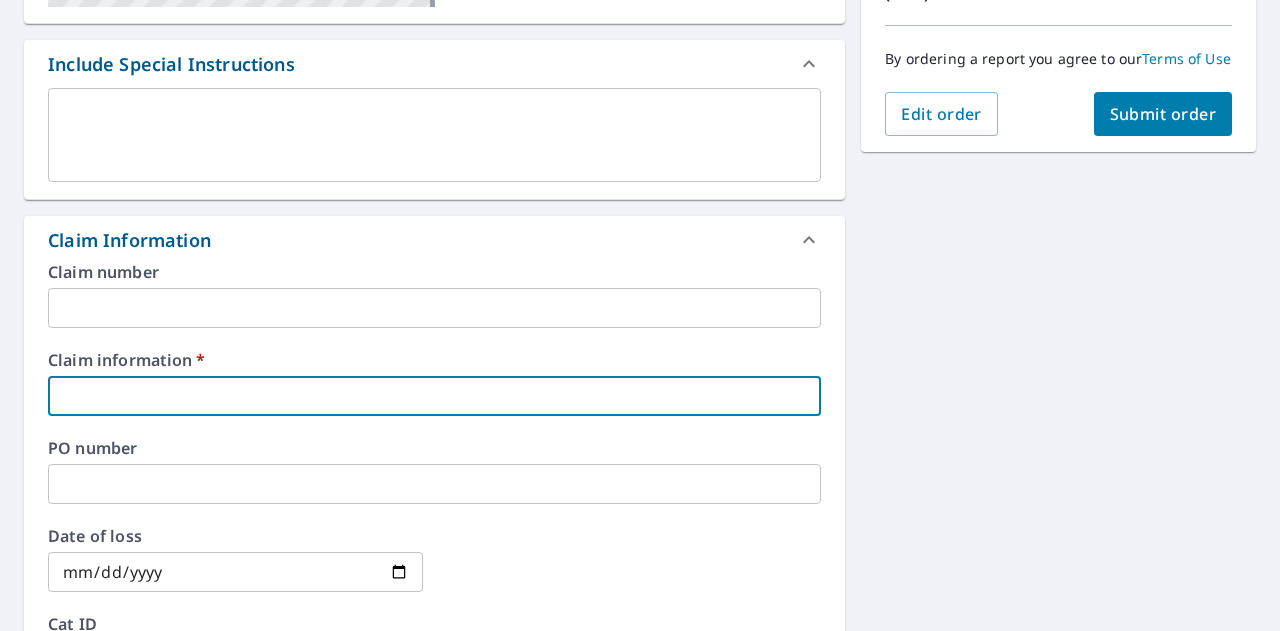 paste on "[NUMBER] [STREET]" 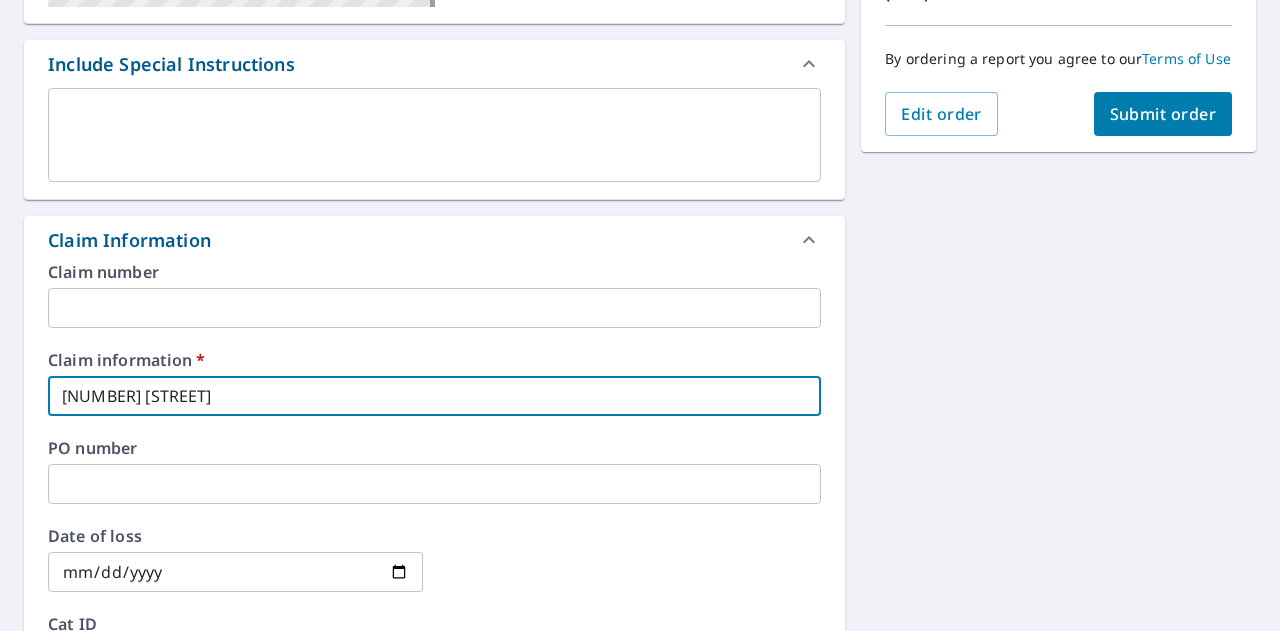 click on "[NUMBER] [STREET]" at bounding box center [434, 396] 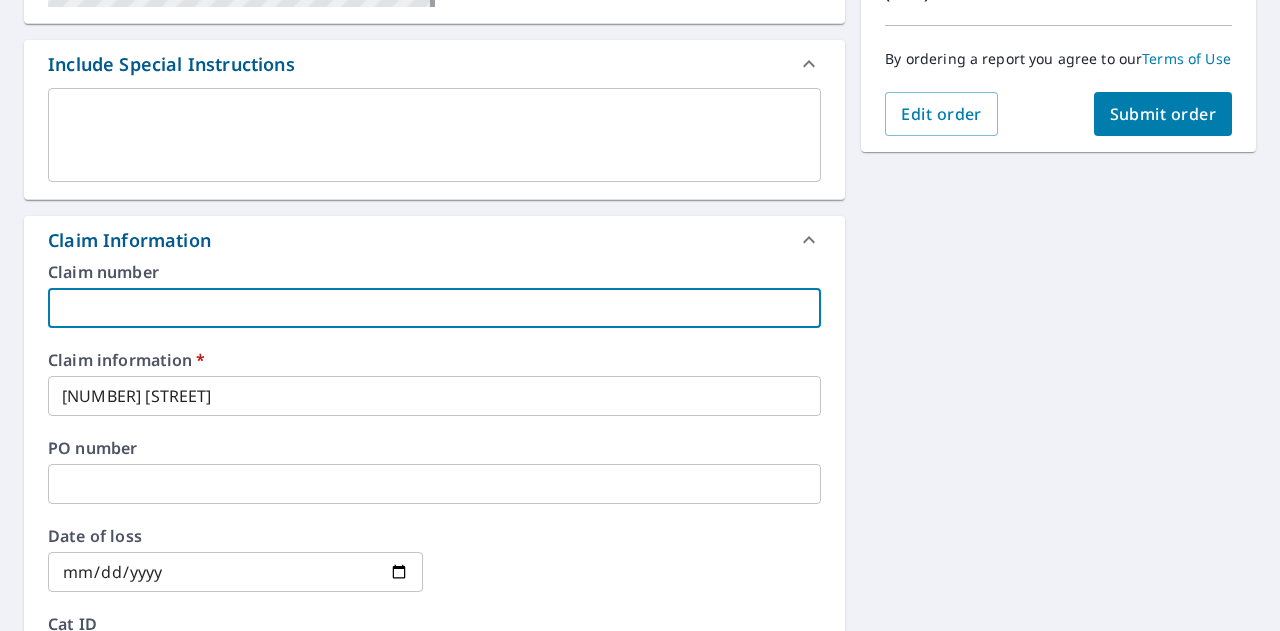 click at bounding box center (434, 308) 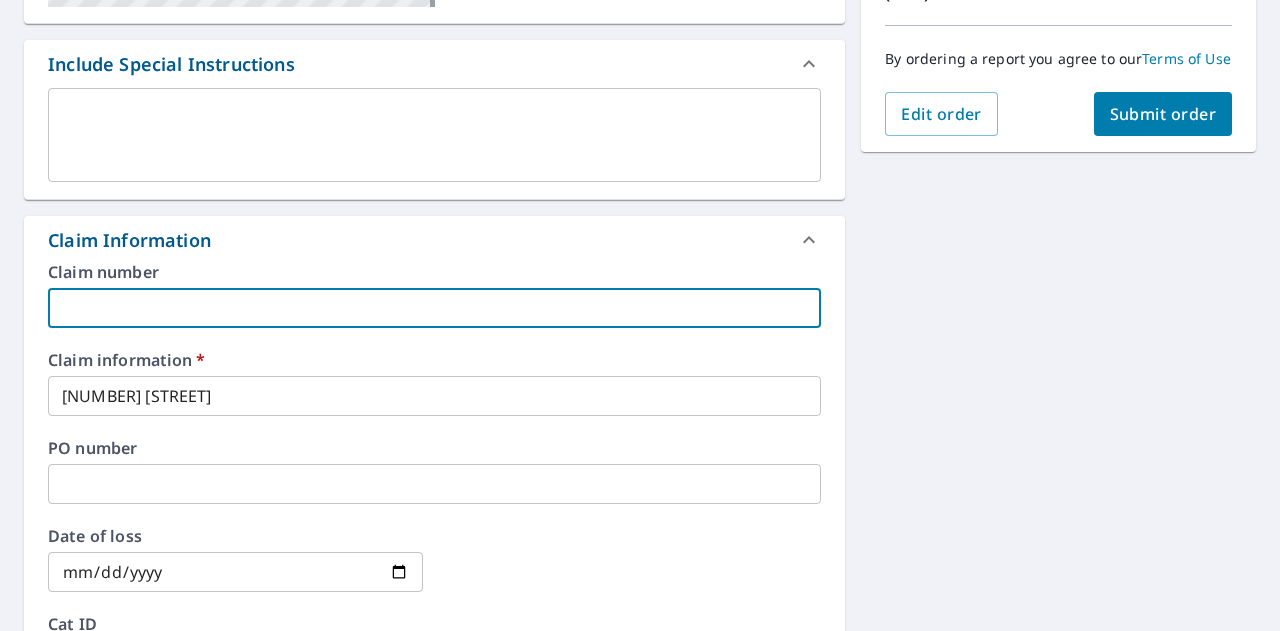 type on "Capstone Roofing" 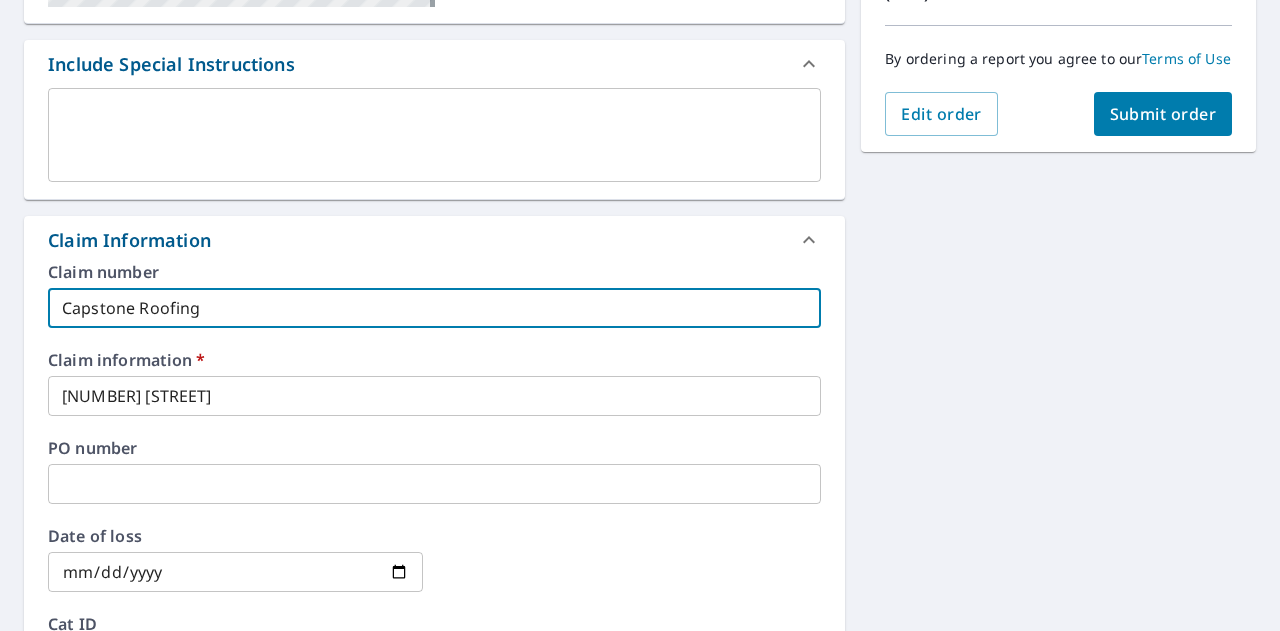 checkbox on "true" 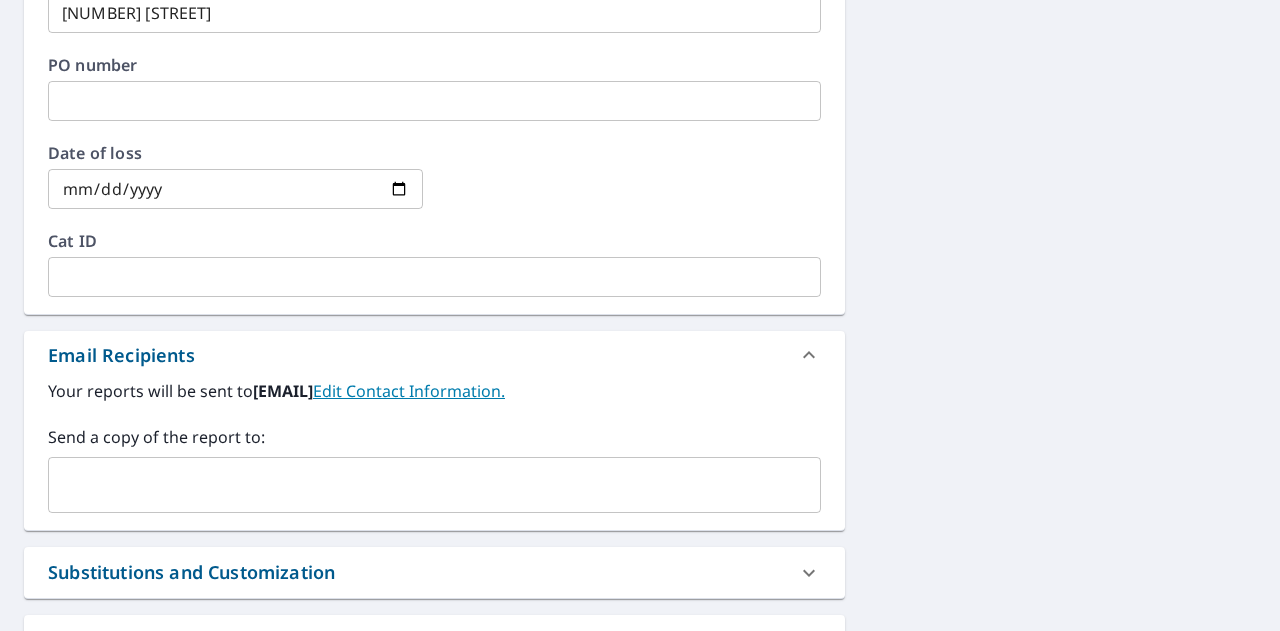 scroll, scrollTop: 894, scrollLeft: 0, axis: vertical 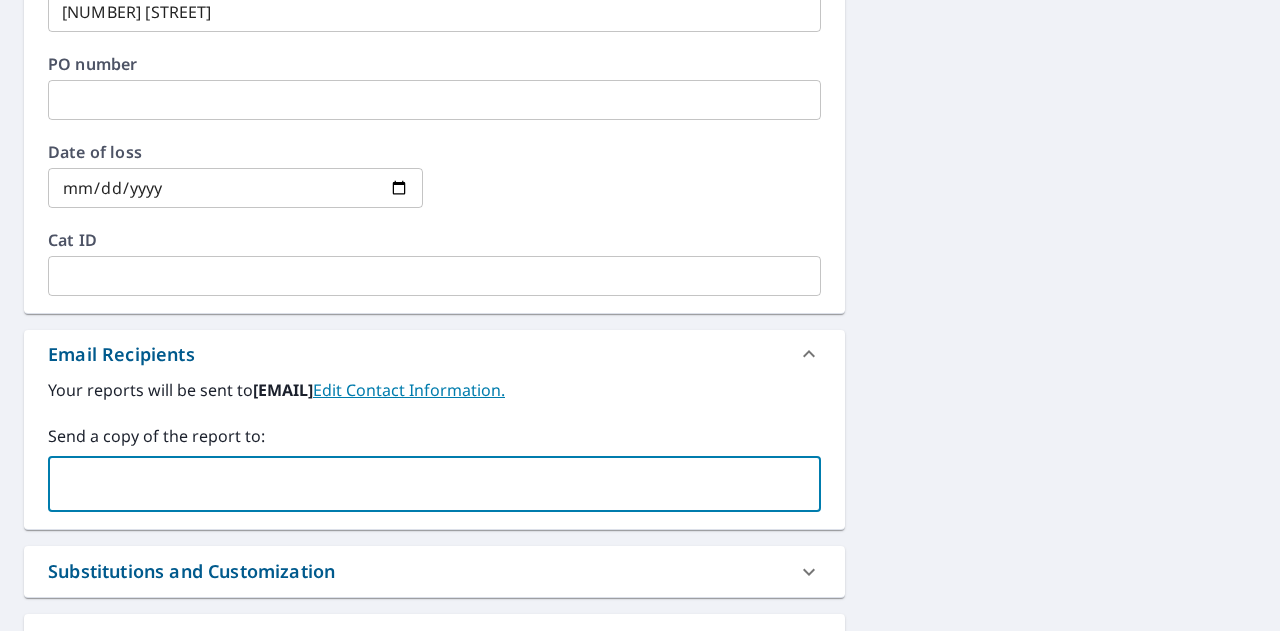 click at bounding box center [419, 484] 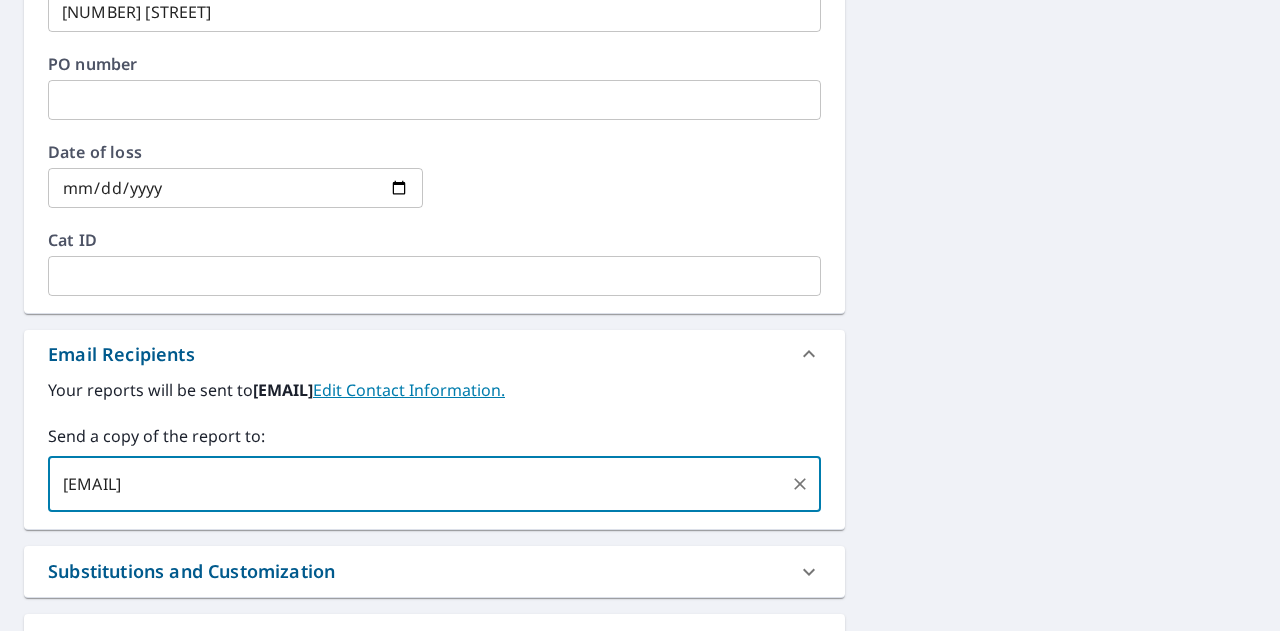 type on "[EMAIL]" 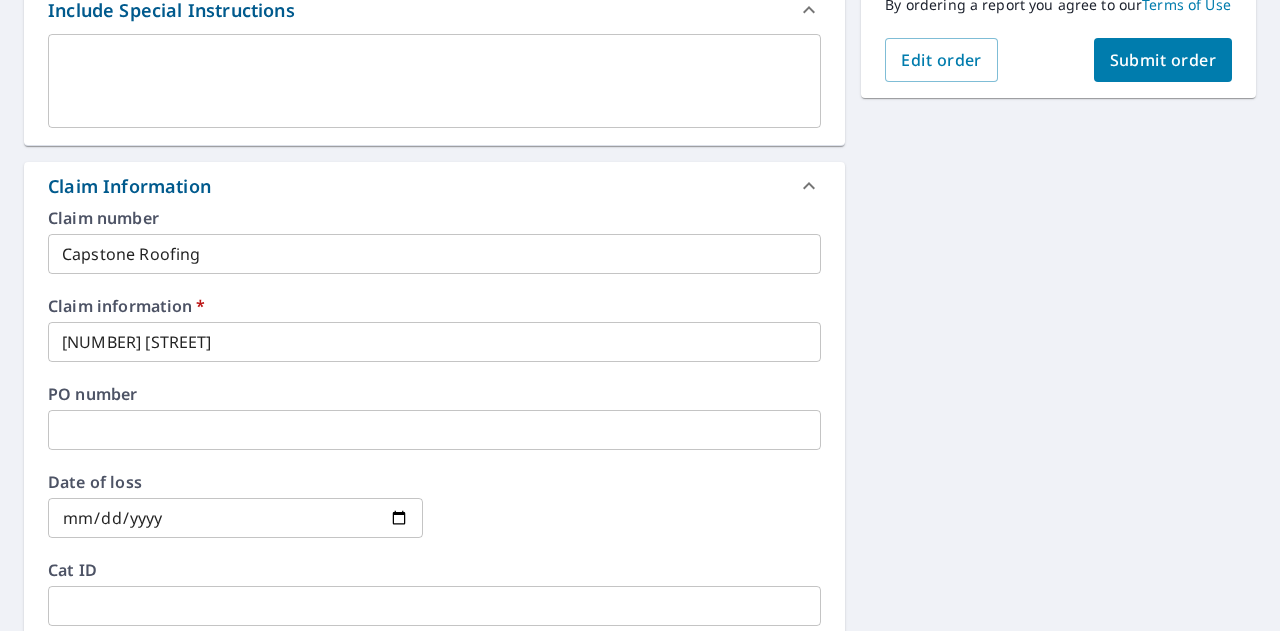 scroll, scrollTop: 544, scrollLeft: 0, axis: vertical 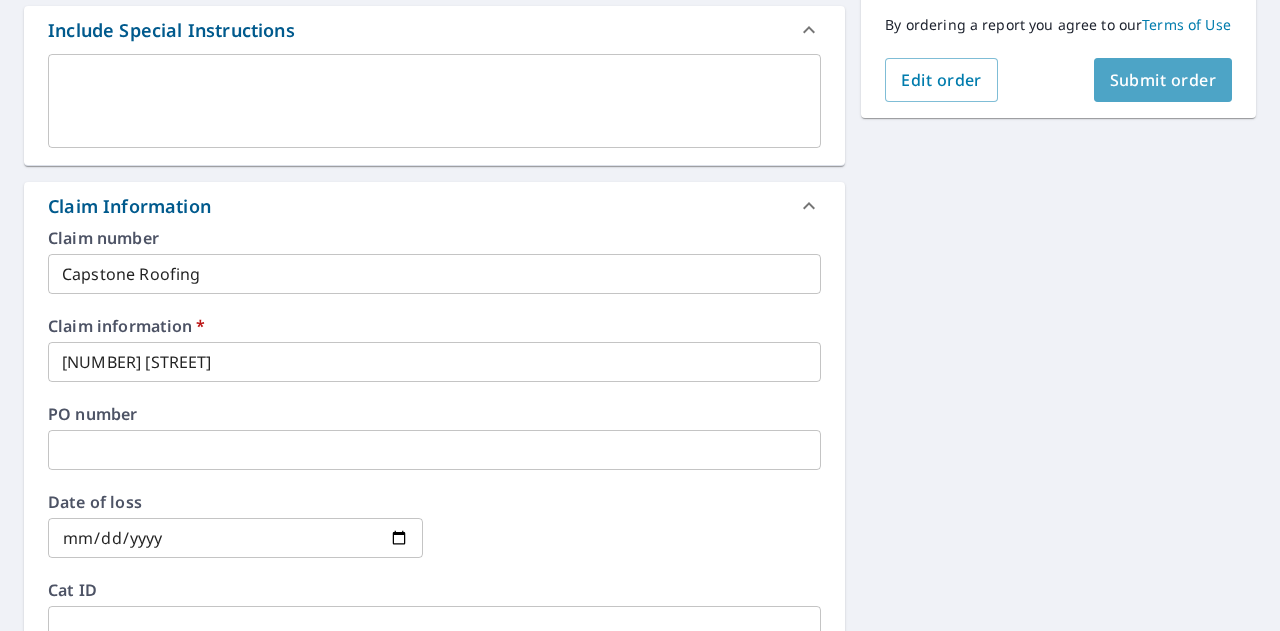 click on "Submit order" at bounding box center (1163, 80) 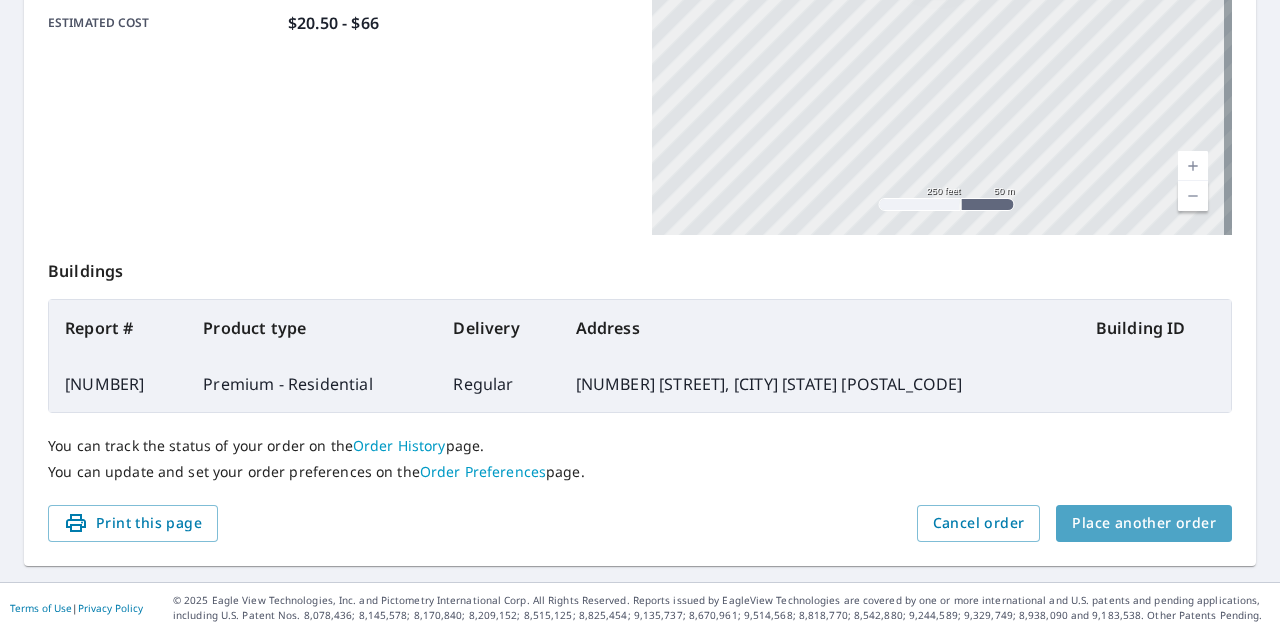 click on "Place another order" at bounding box center [1144, 523] 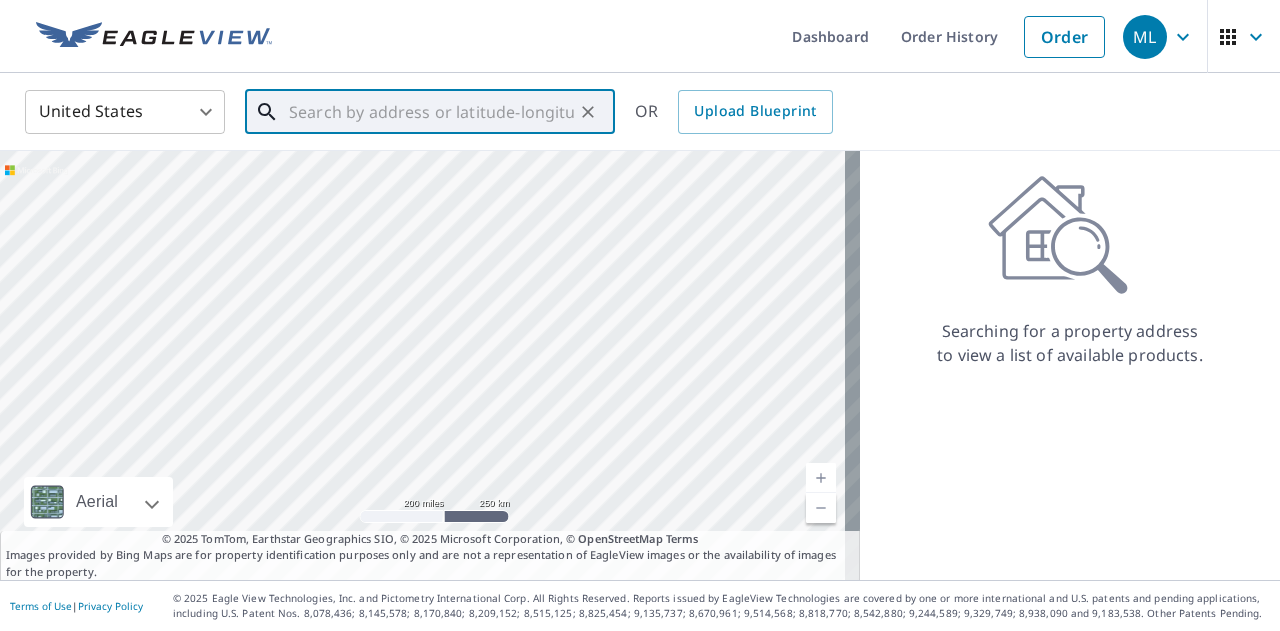 click at bounding box center [431, 112] 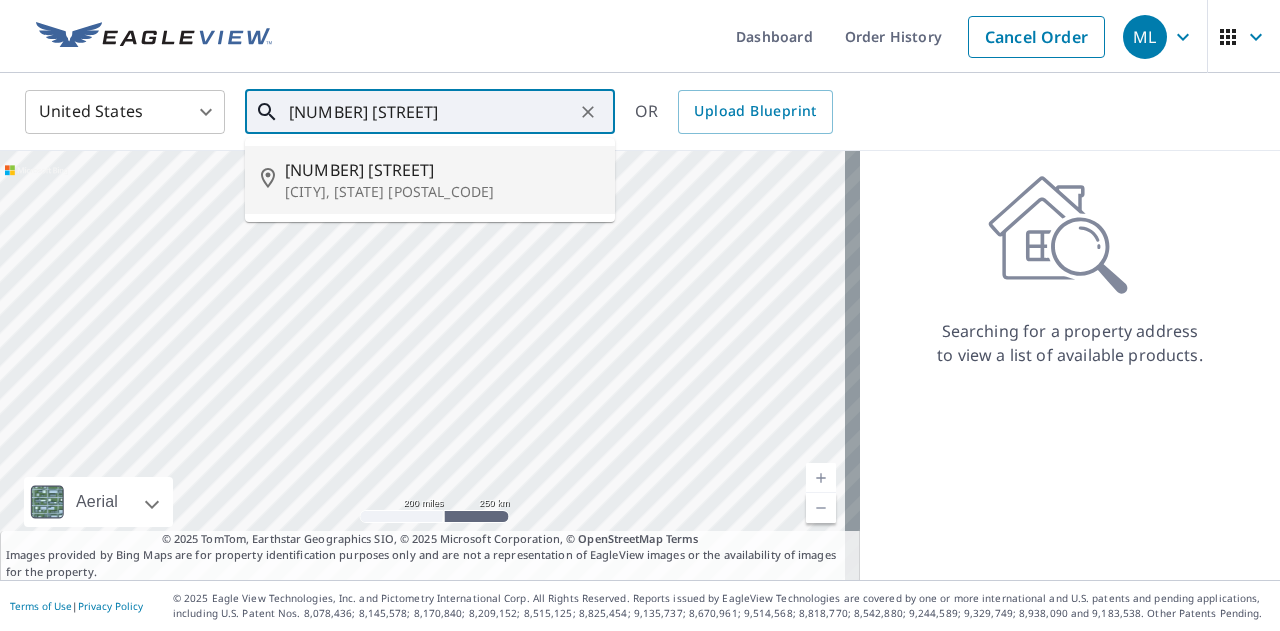 click on "[NUMBER] [STREET]" at bounding box center [442, 170] 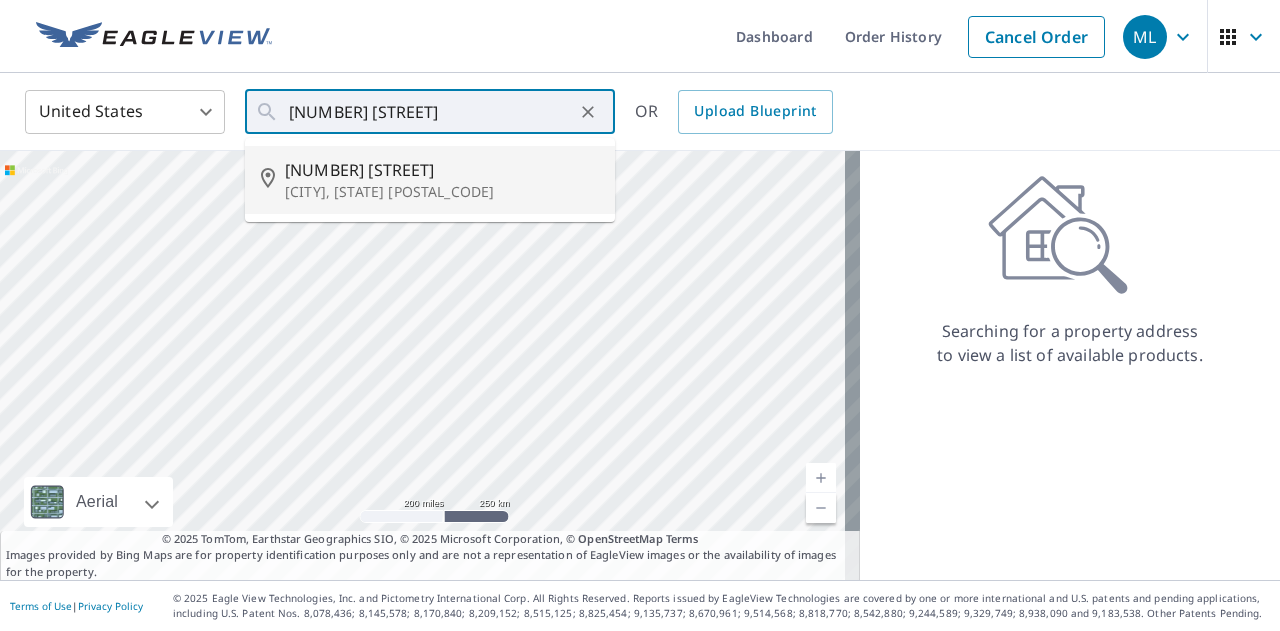 type on "[NUMBER] [STREET] [CITY], [STATE] [POSTAL_CODE]" 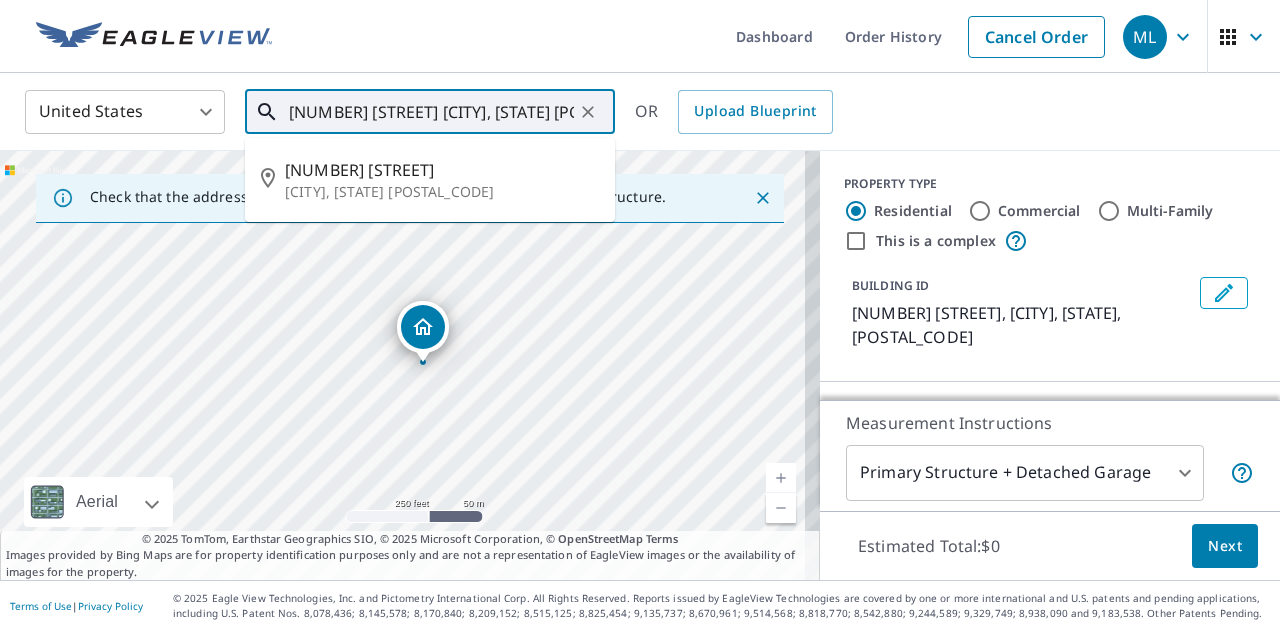 click on "[NUMBER] [STREET] [CITY], [STATE] [POSTAL_CODE]" at bounding box center (431, 112) 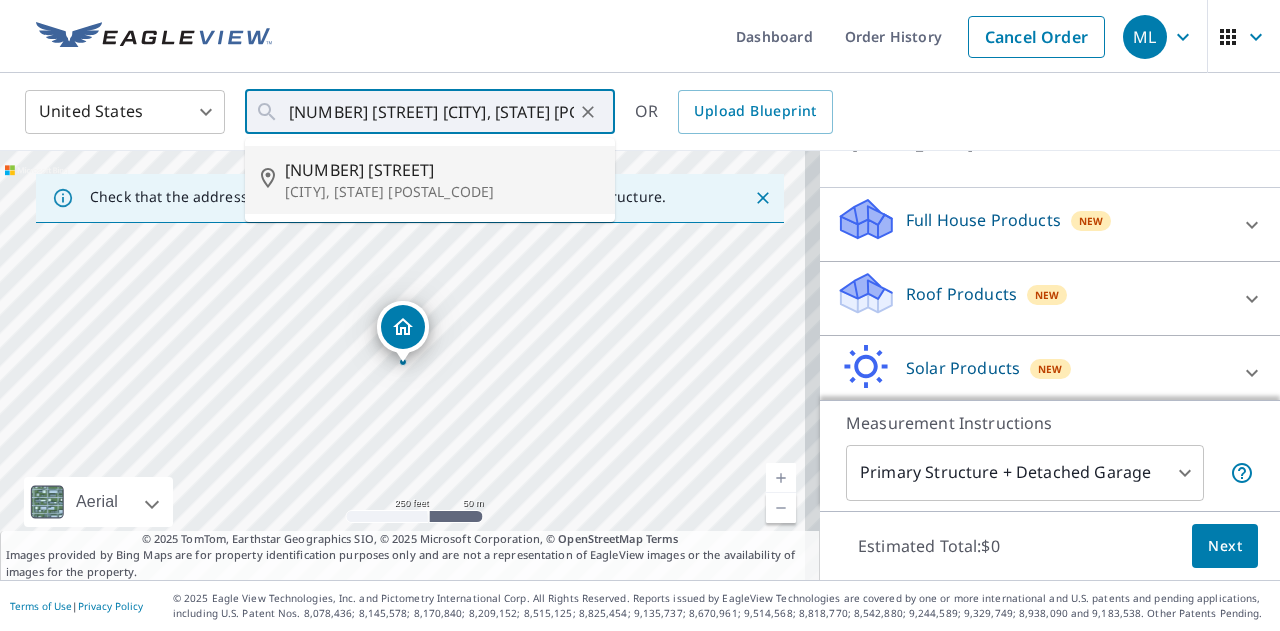 click on "Roof Products" at bounding box center [961, 294] 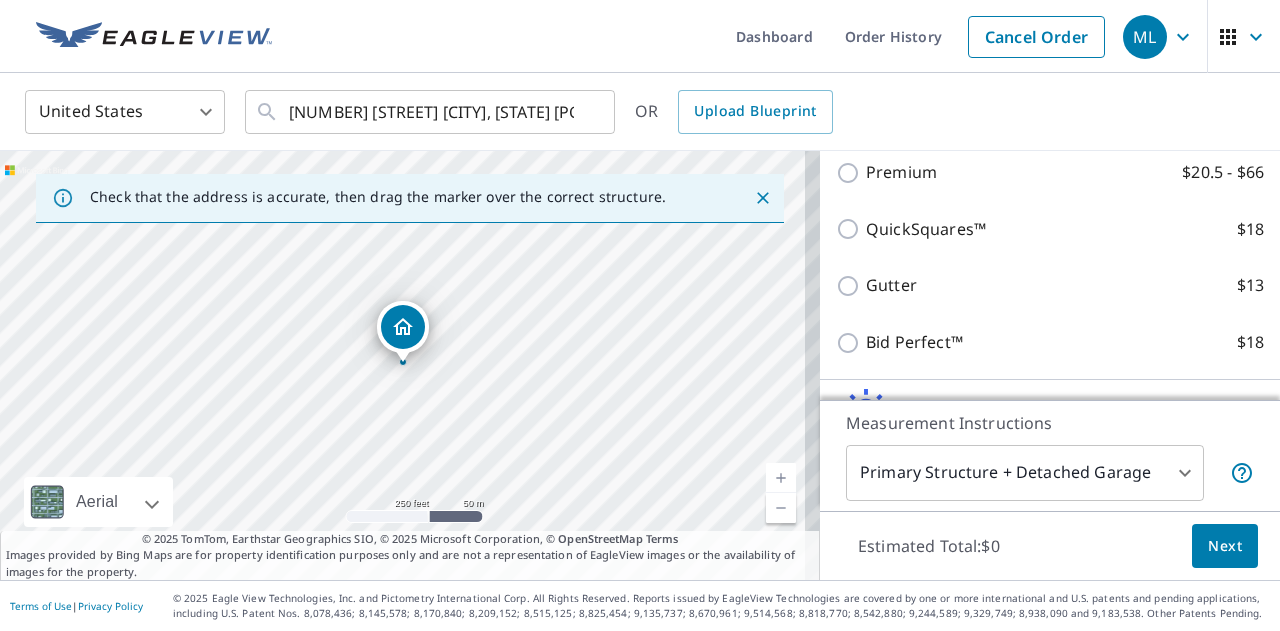 scroll, scrollTop: 327, scrollLeft: 0, axis: vertical 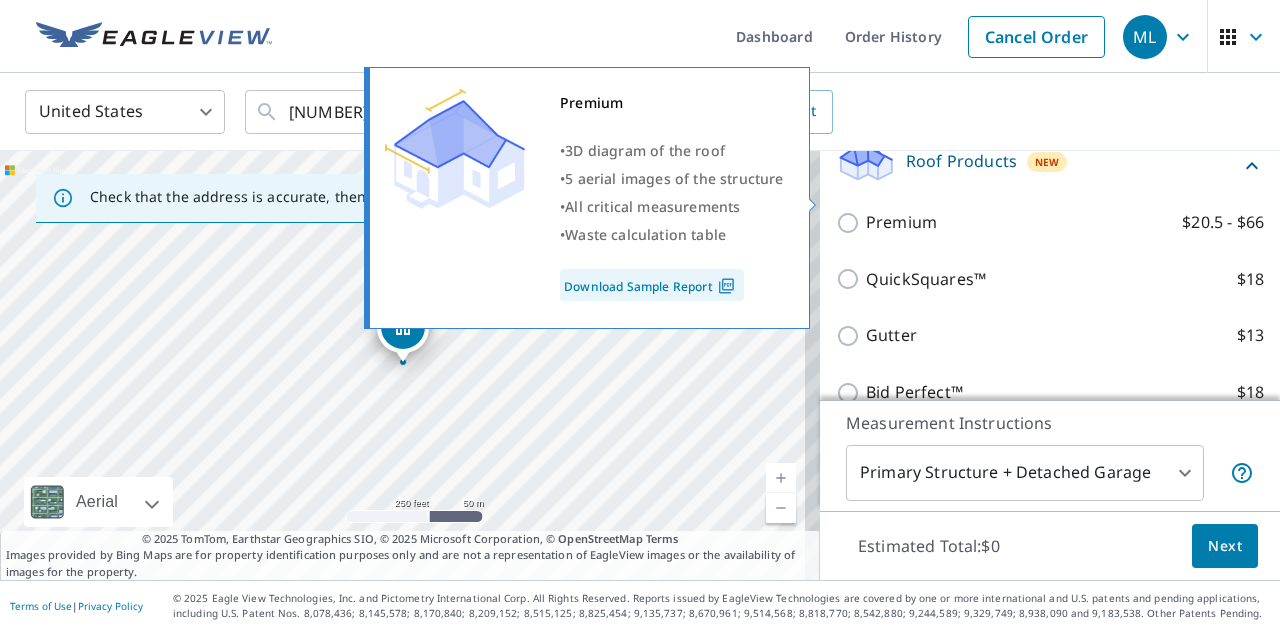 click on "Premium" at bounding box center [901, 222] 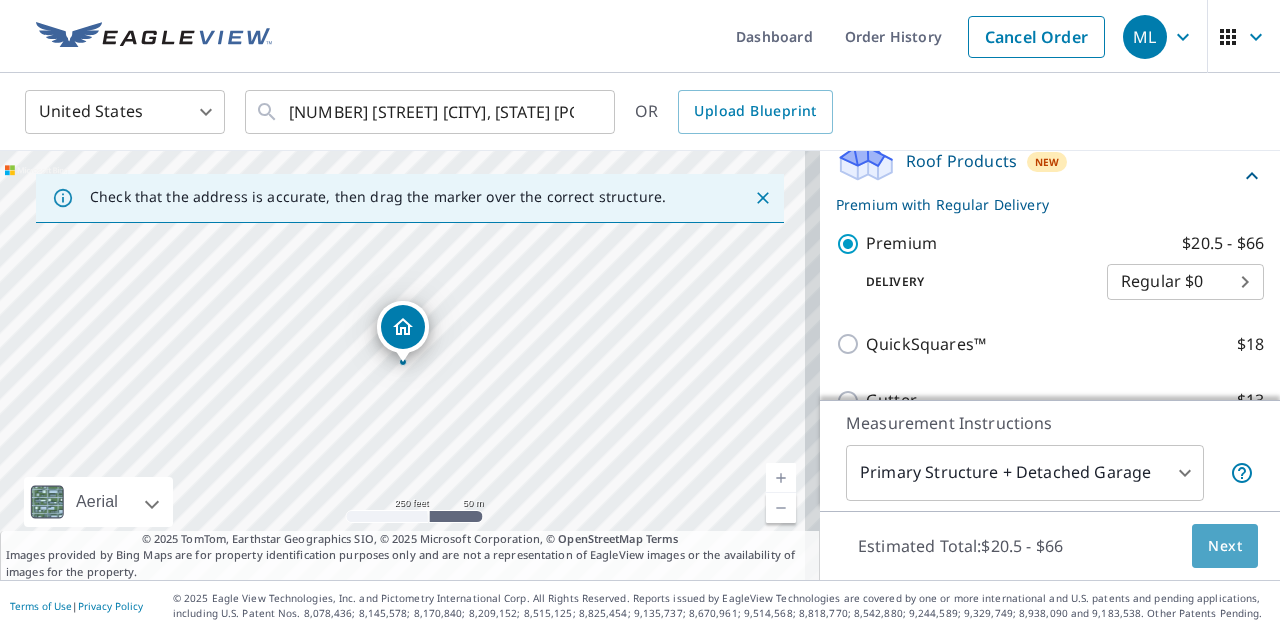 click on "Next" at bounding box center [1225, 546] 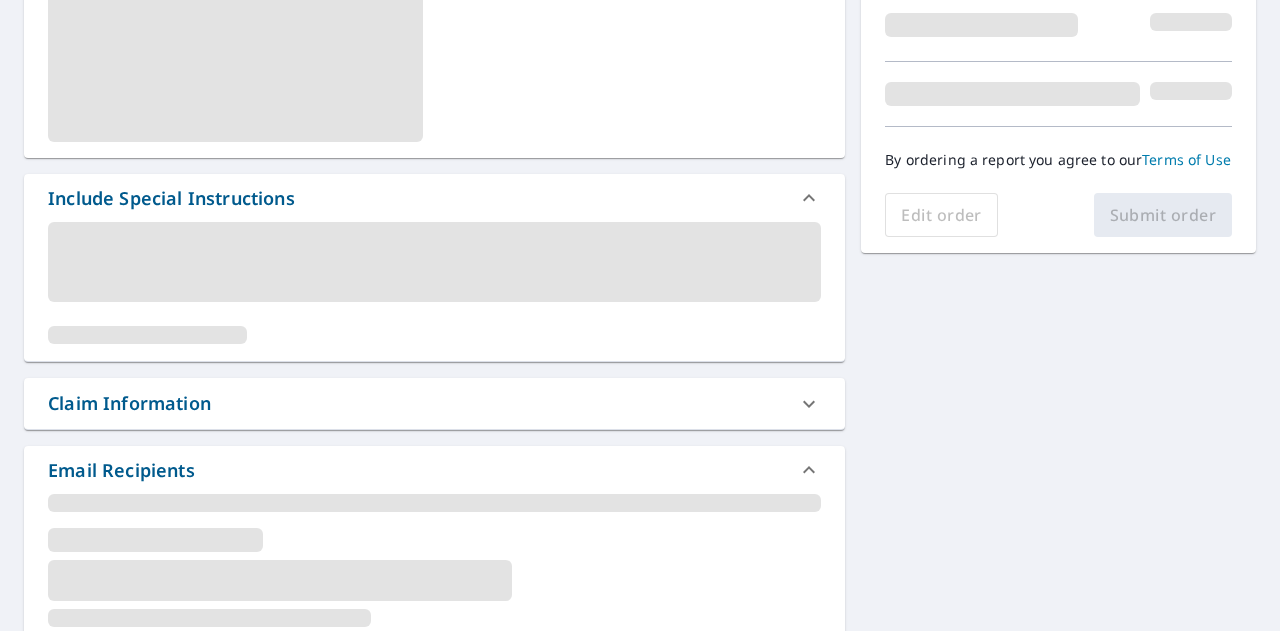 scroll, scrollTop: 484, scrollLeft: 0, axis: vertical 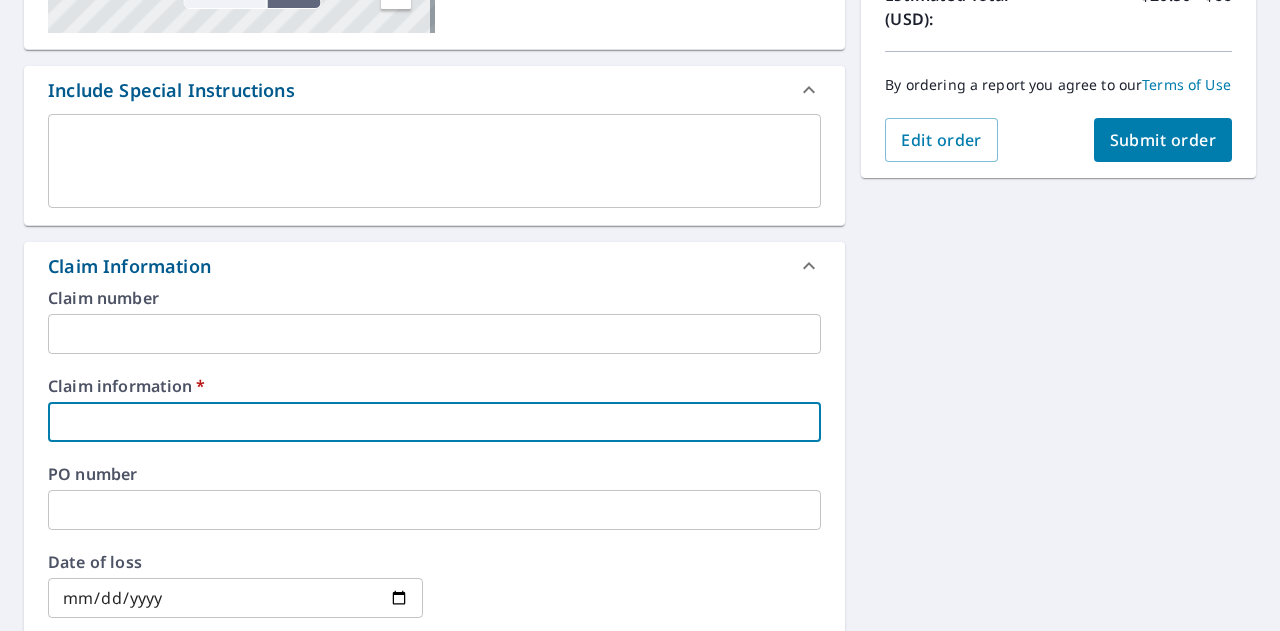 paste on "[NUMBER] [STREET]" 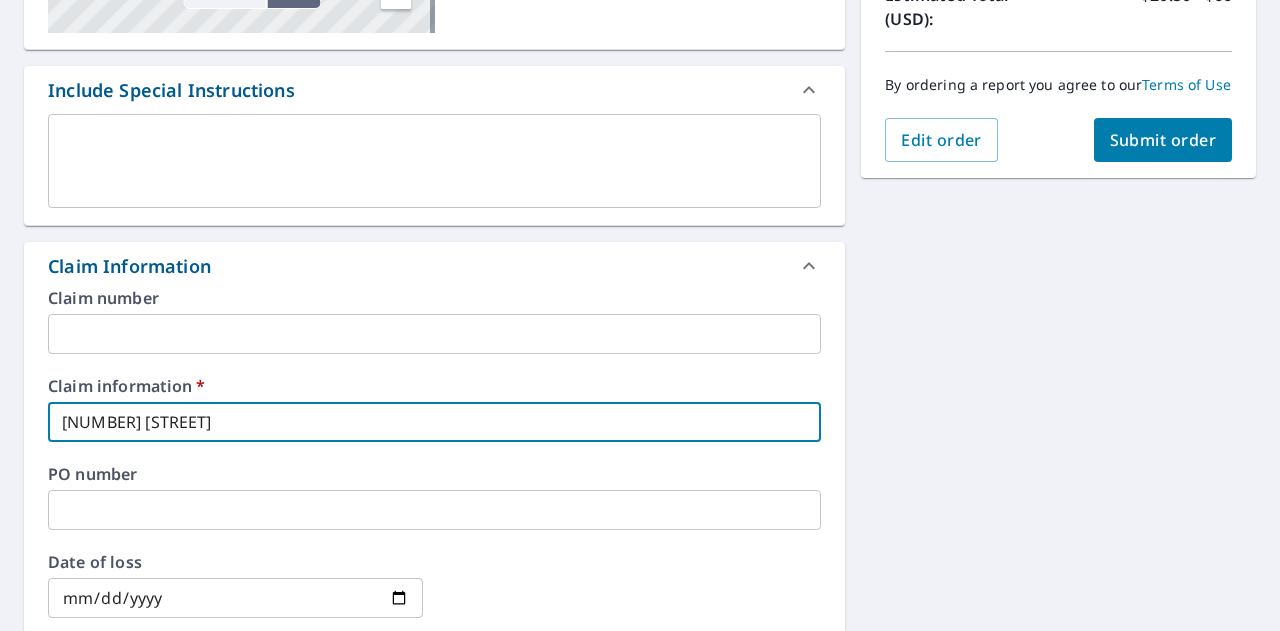 click on "[NUMBER] [STREET]" at bounding box center (434, 422) 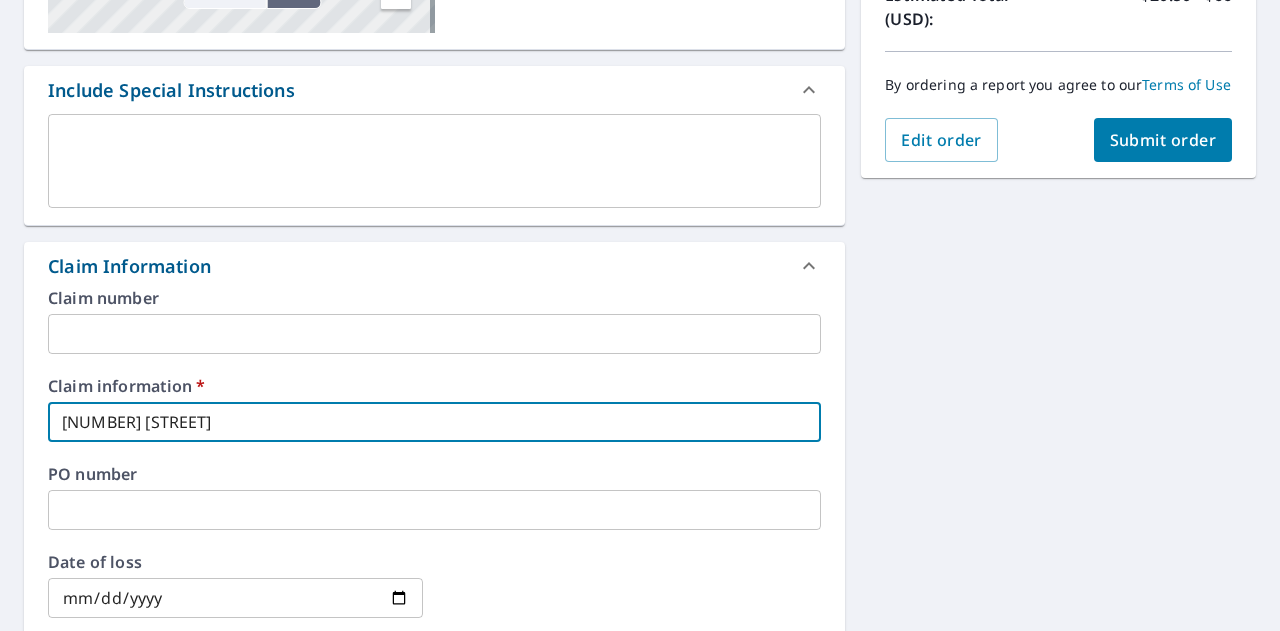 type on "[NUMBER] [STREET]" 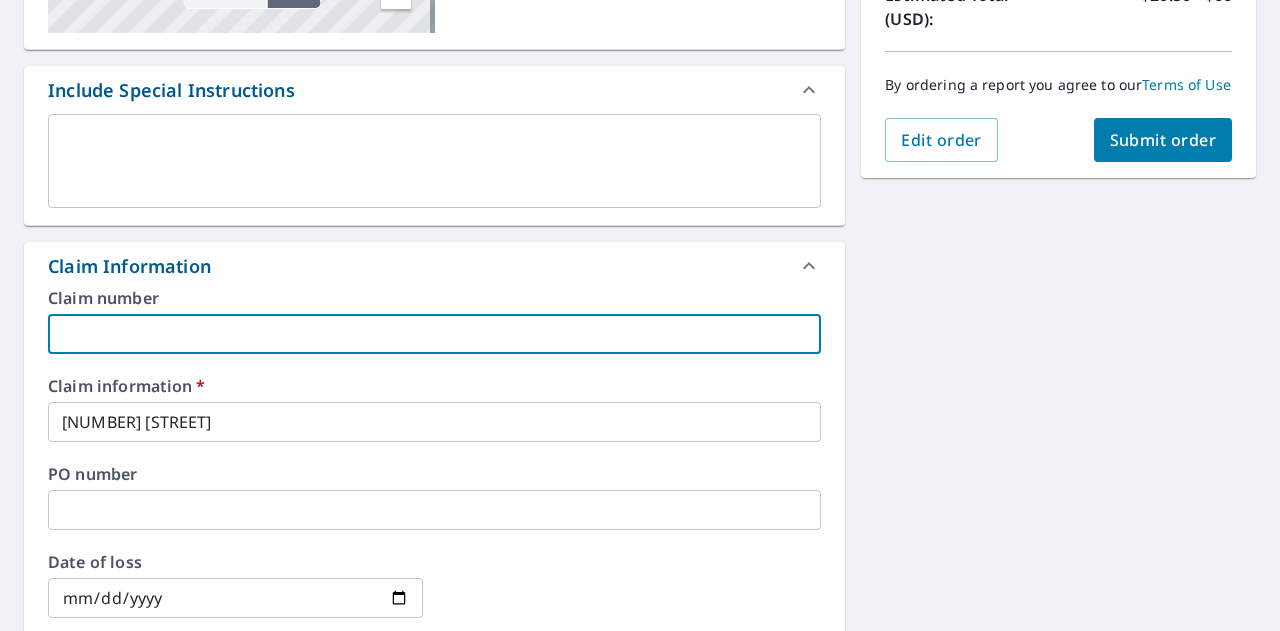 click at bounding box center [434, 334] 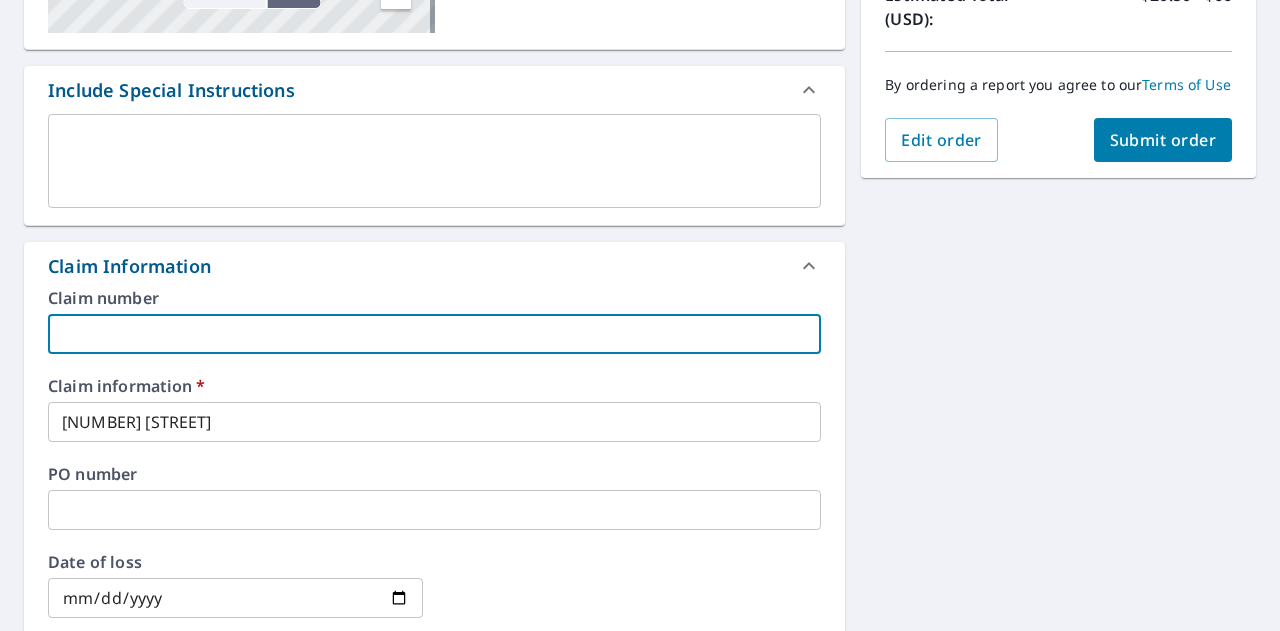 type on "Precision Elite Roofing" 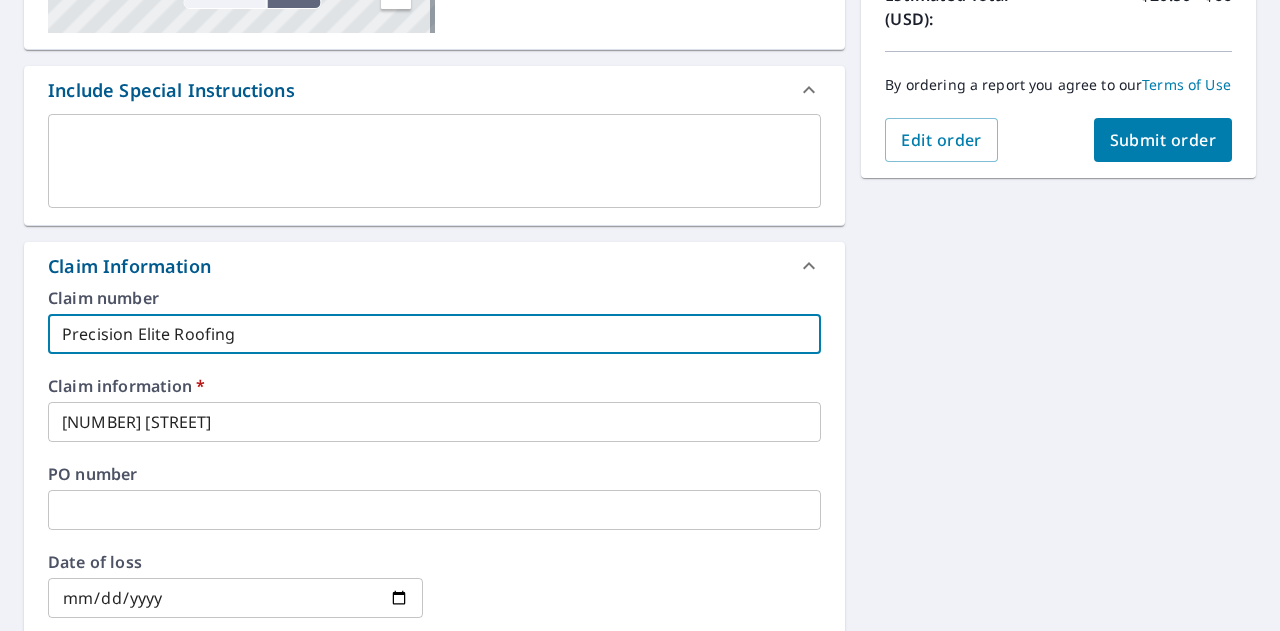 checkbox on "true" 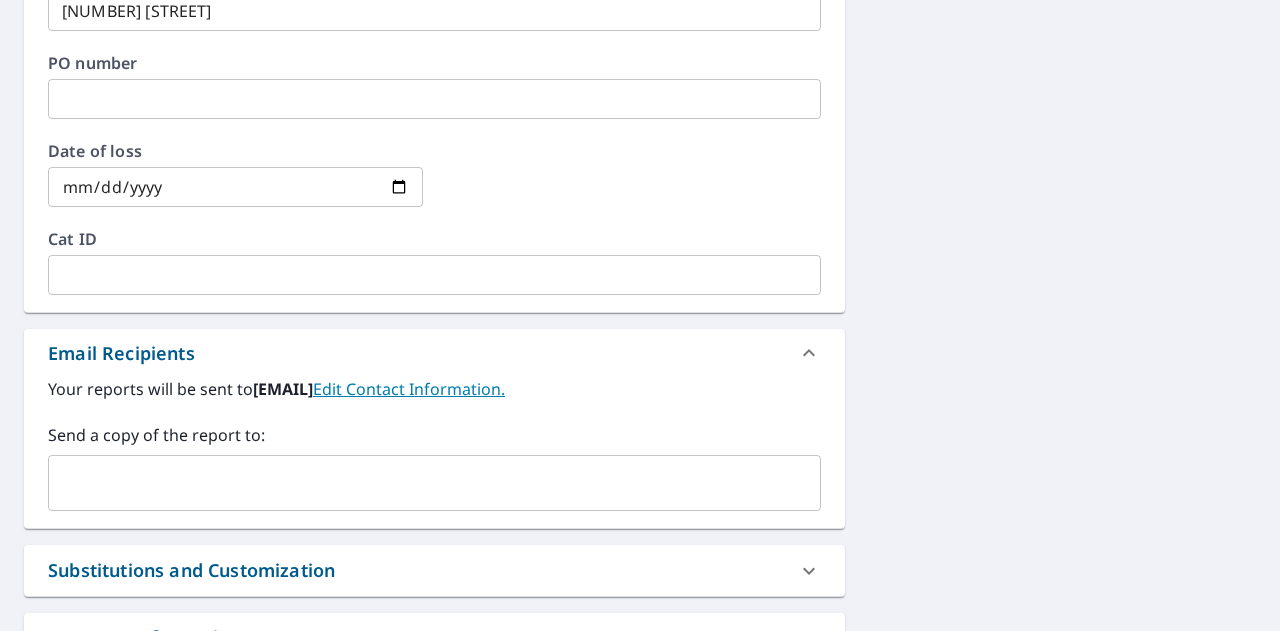 scroll, scrollTop: 898, scrollLeft: 0, axis: vertical 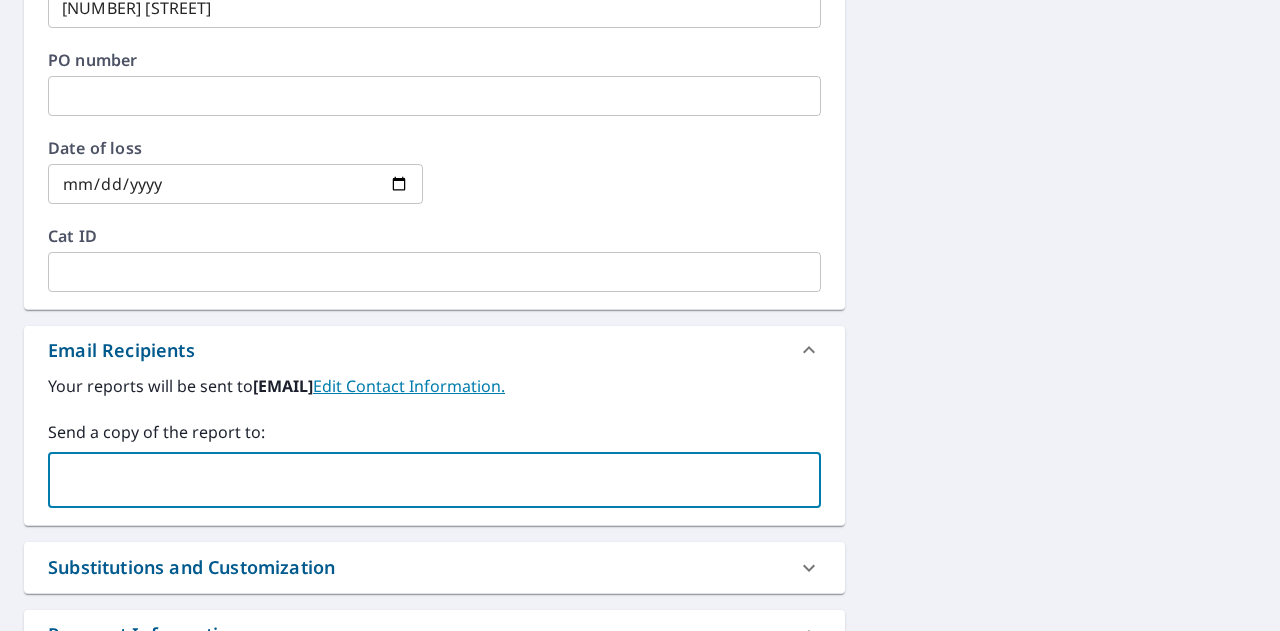 click at bounding box center (419, 480) 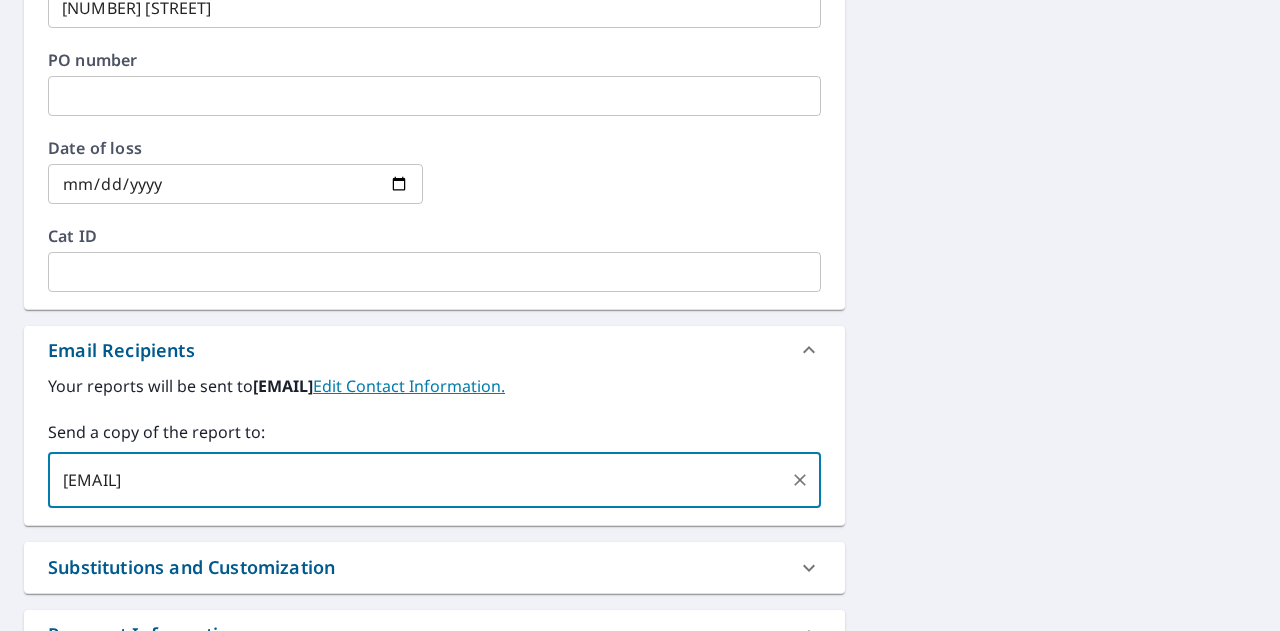 type on "[EMAIL]" 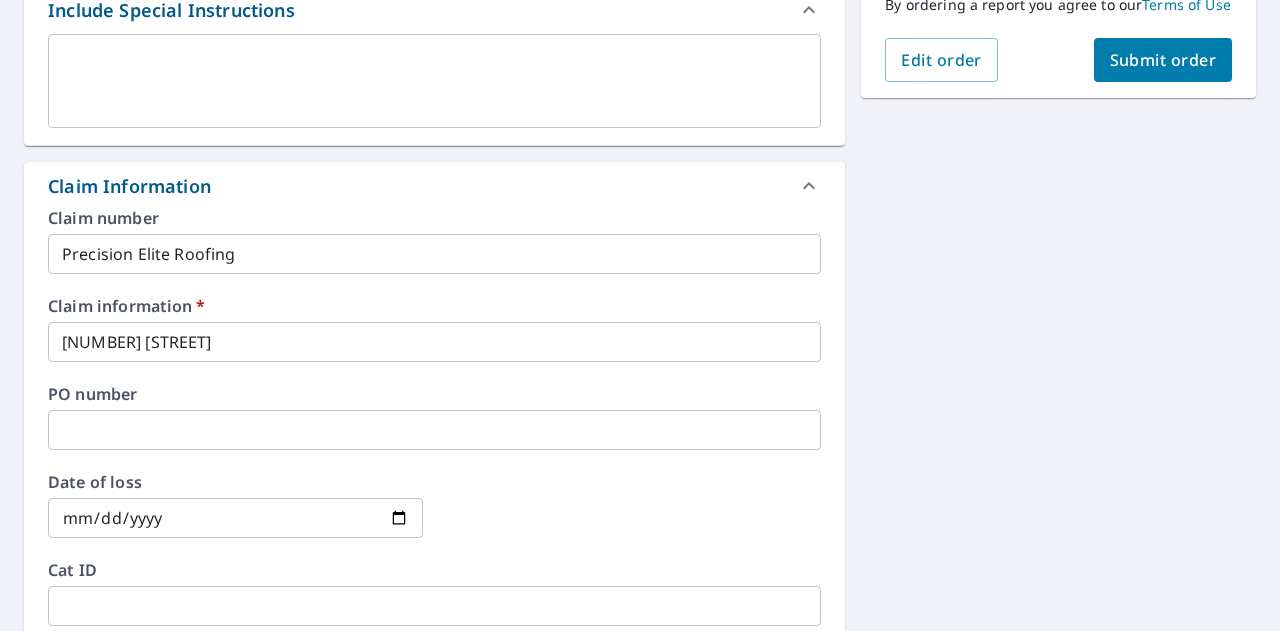 scroll, scrollTop: 484, scrollLeft: 0, axis: vertical 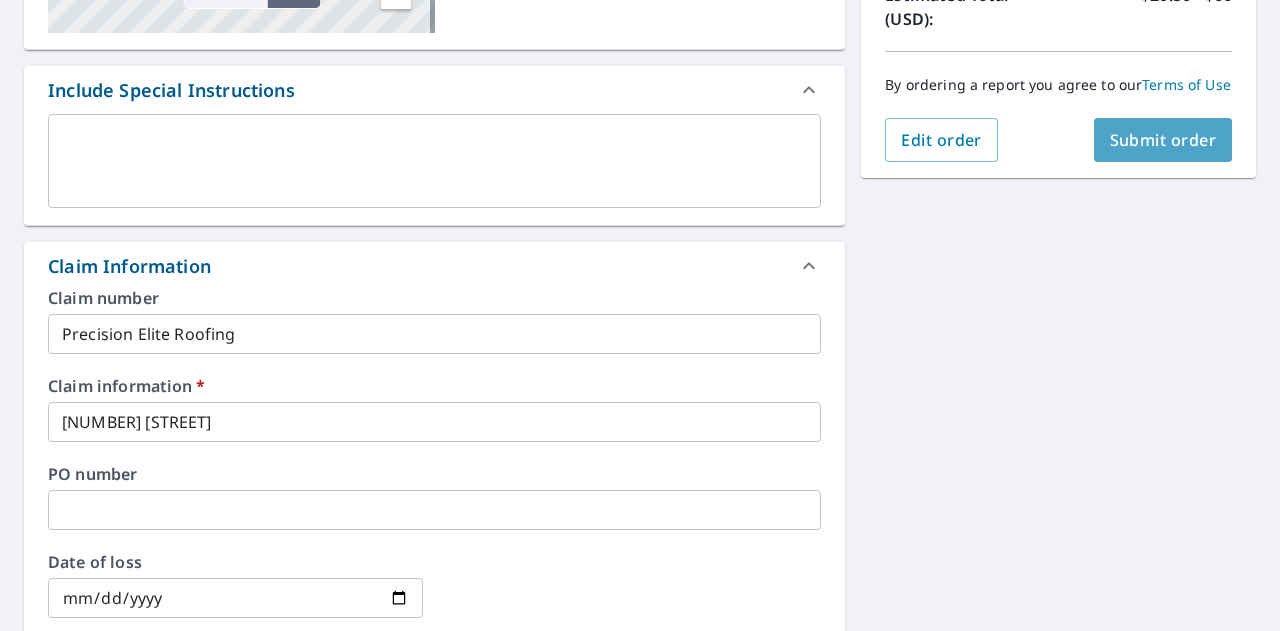 click on "Submit order" at bounding box center [1163, 140] 